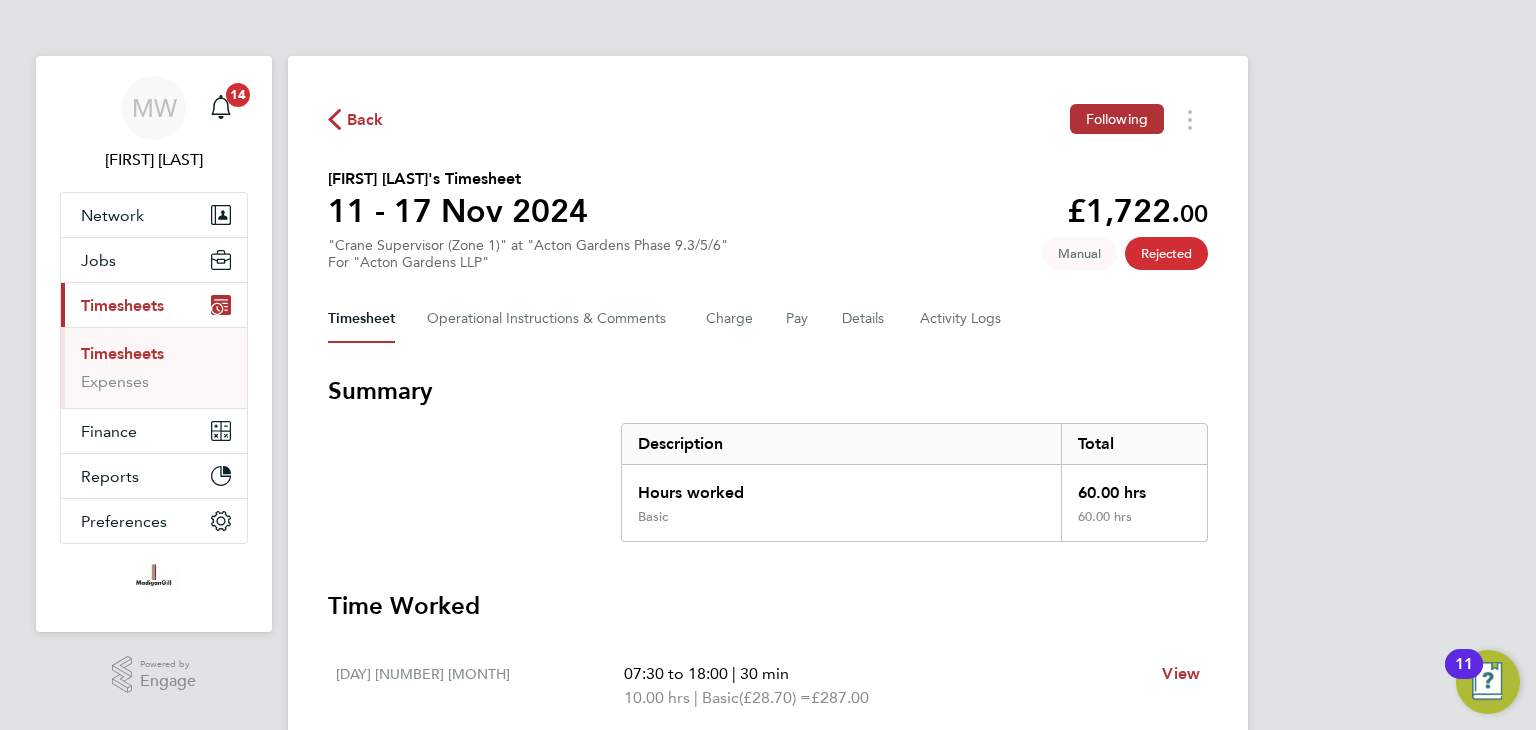 scroll, scrollTop: 0, scrollLeft: 0, axis: both 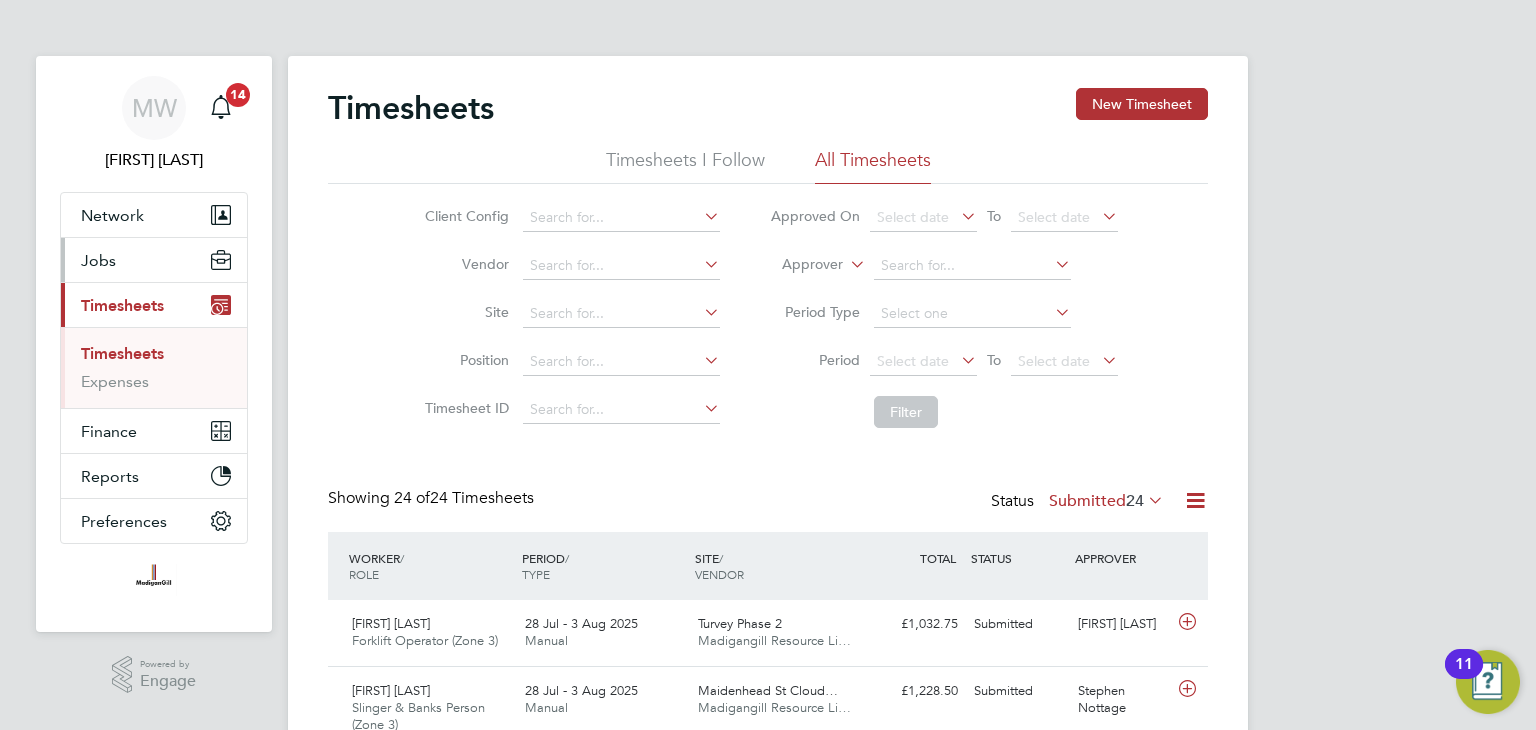 click on "Jobs" at bounding box center [154, 260] 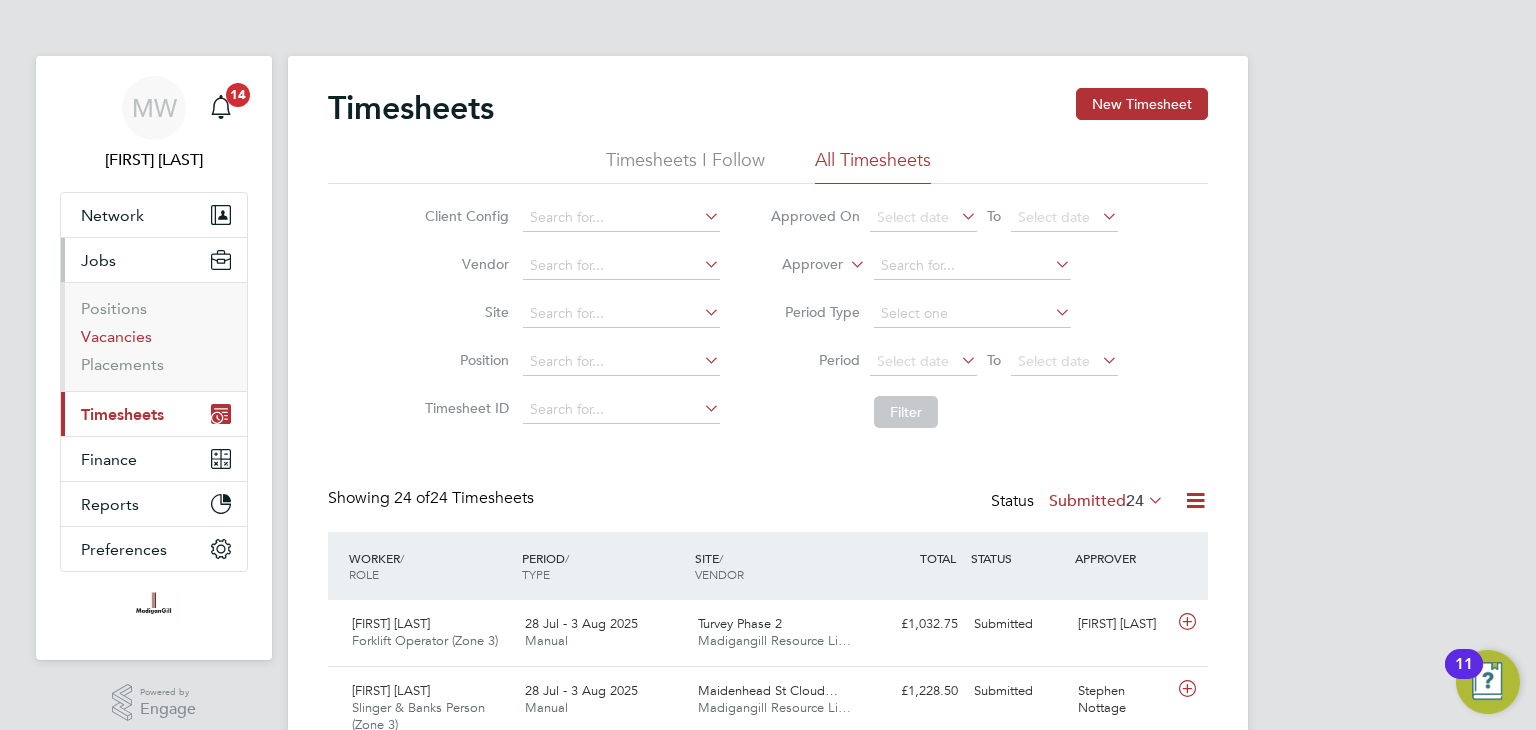 click on "Vacancies" at bounding box center [116, 336] 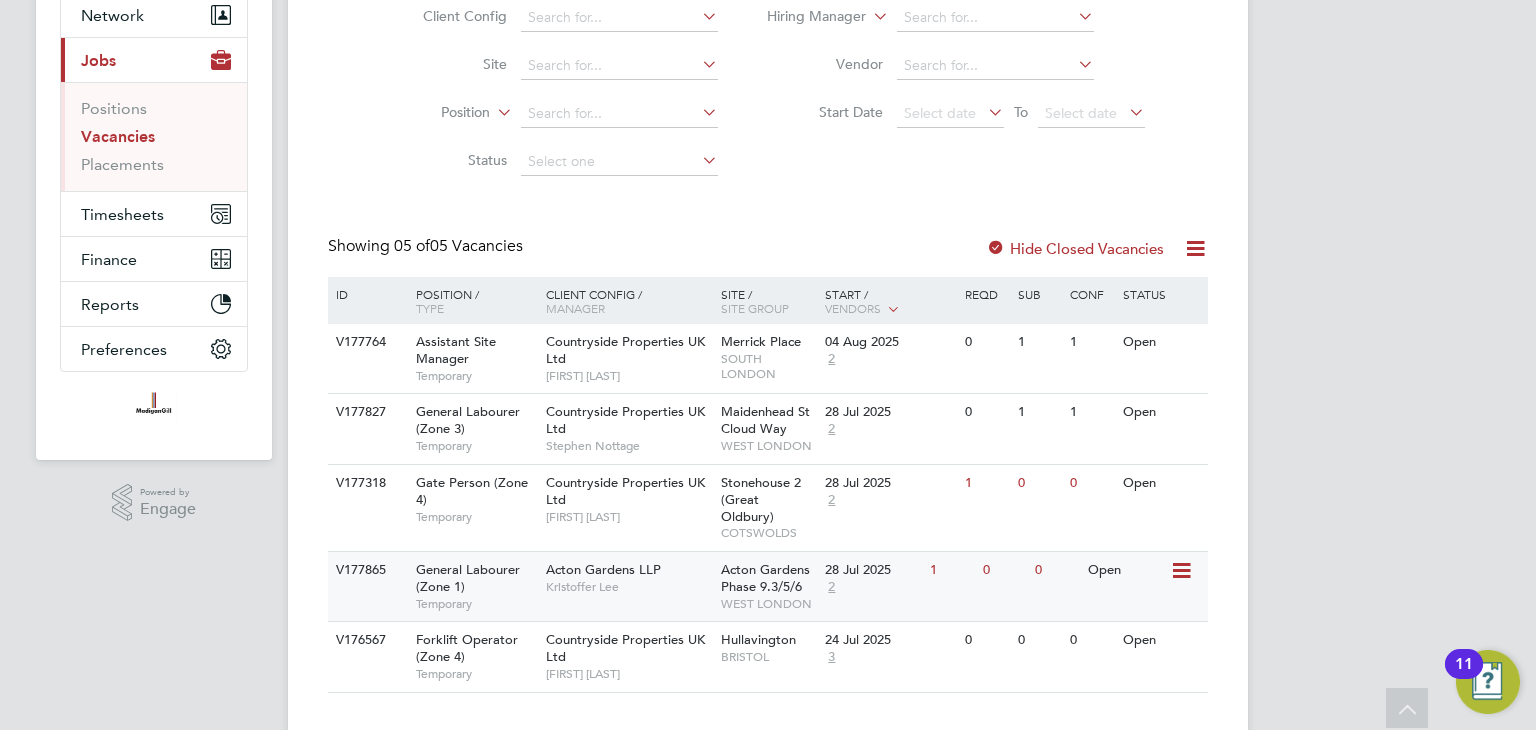 click on "Kristoffer Lee" 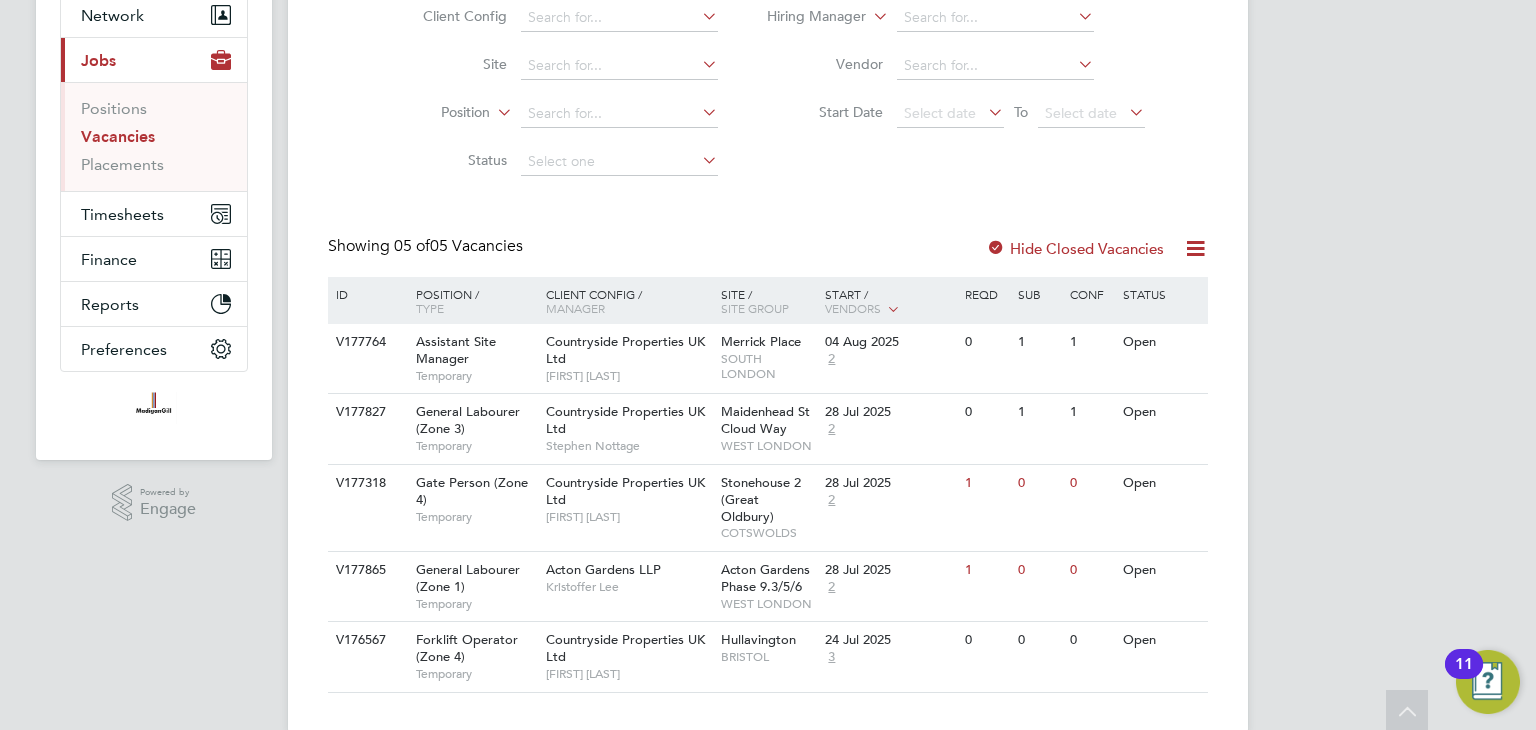 scroll, scrollTop: 0, scrollLeft: 0, axis: both 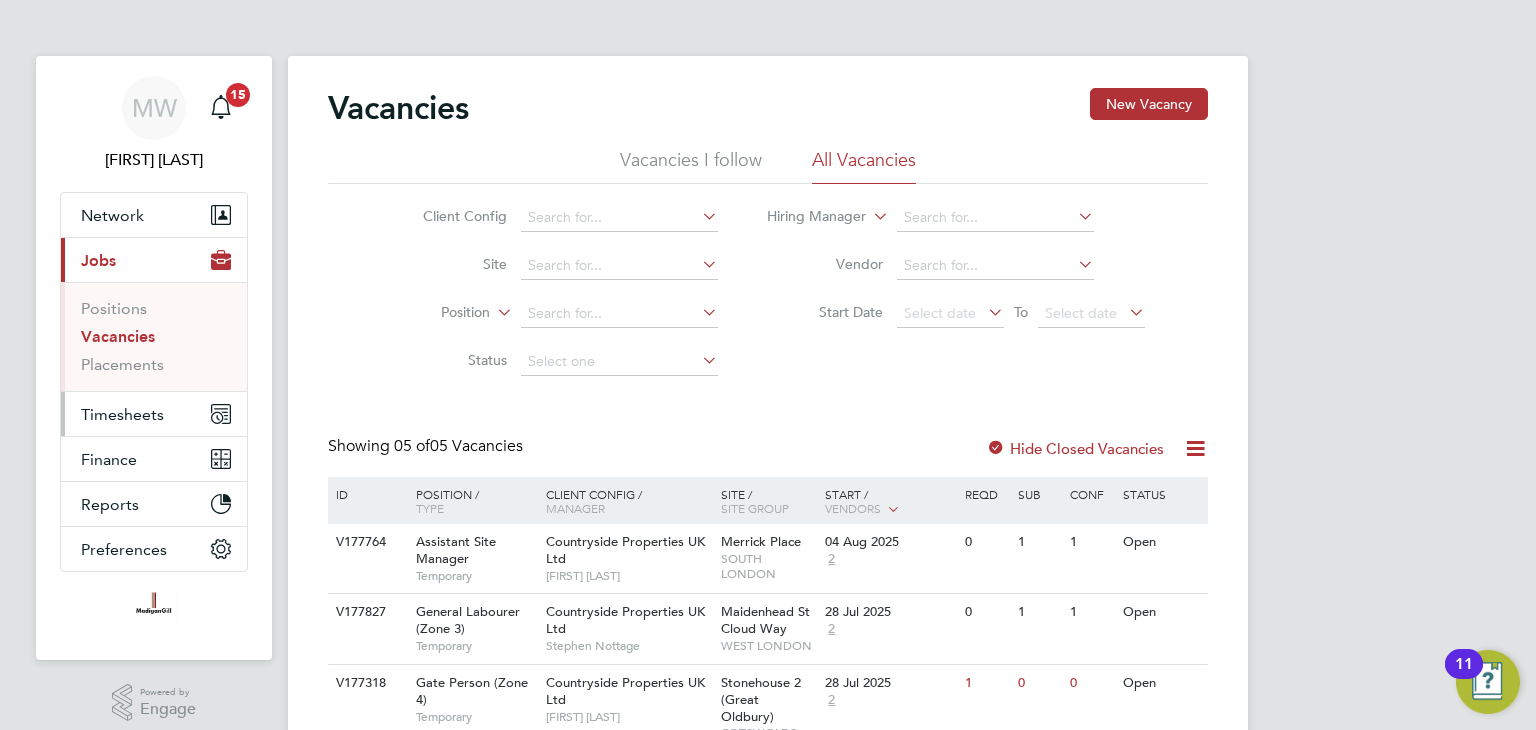 click on "Timesheets" at bounding box center (154, 414) 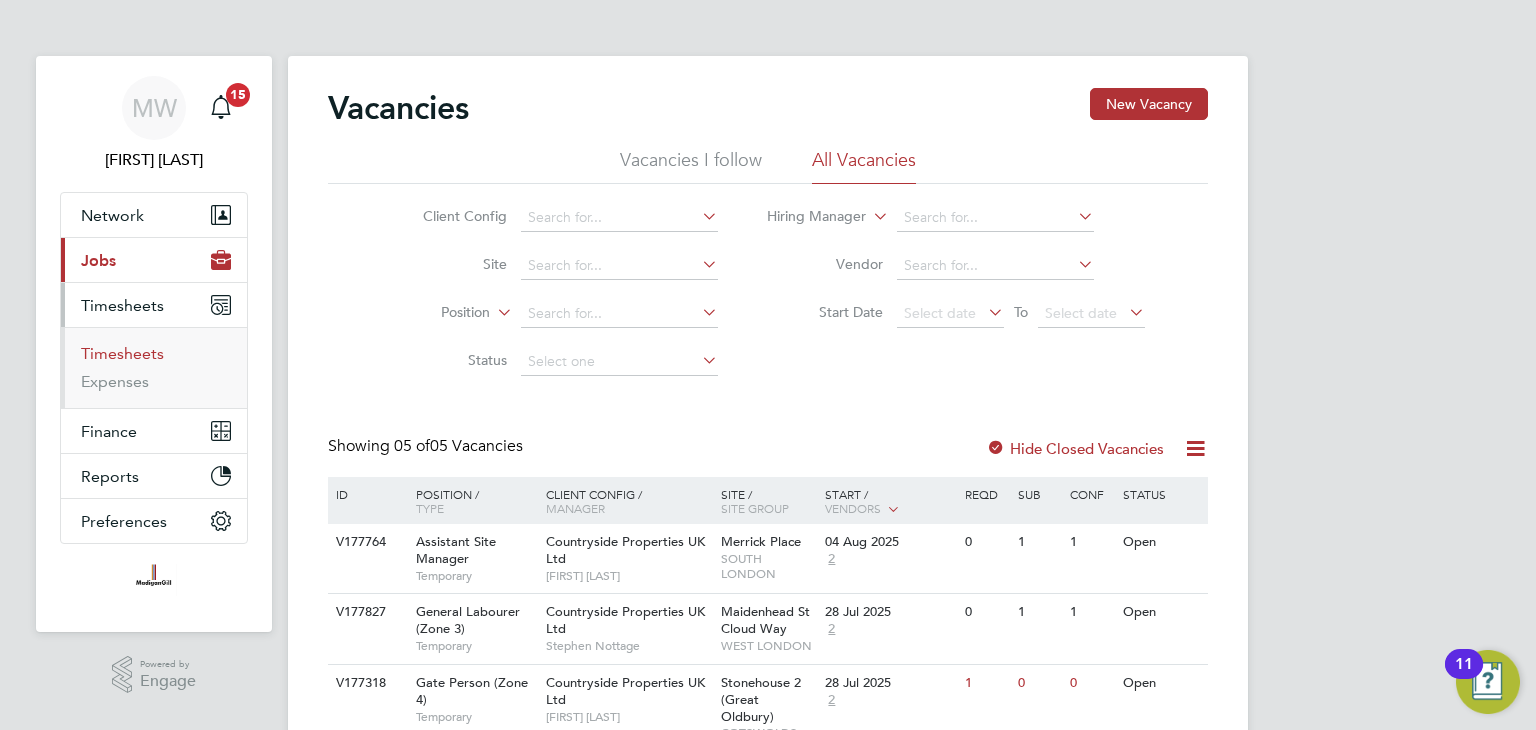 click on "Timesheets" at bounding box center [122, 353] 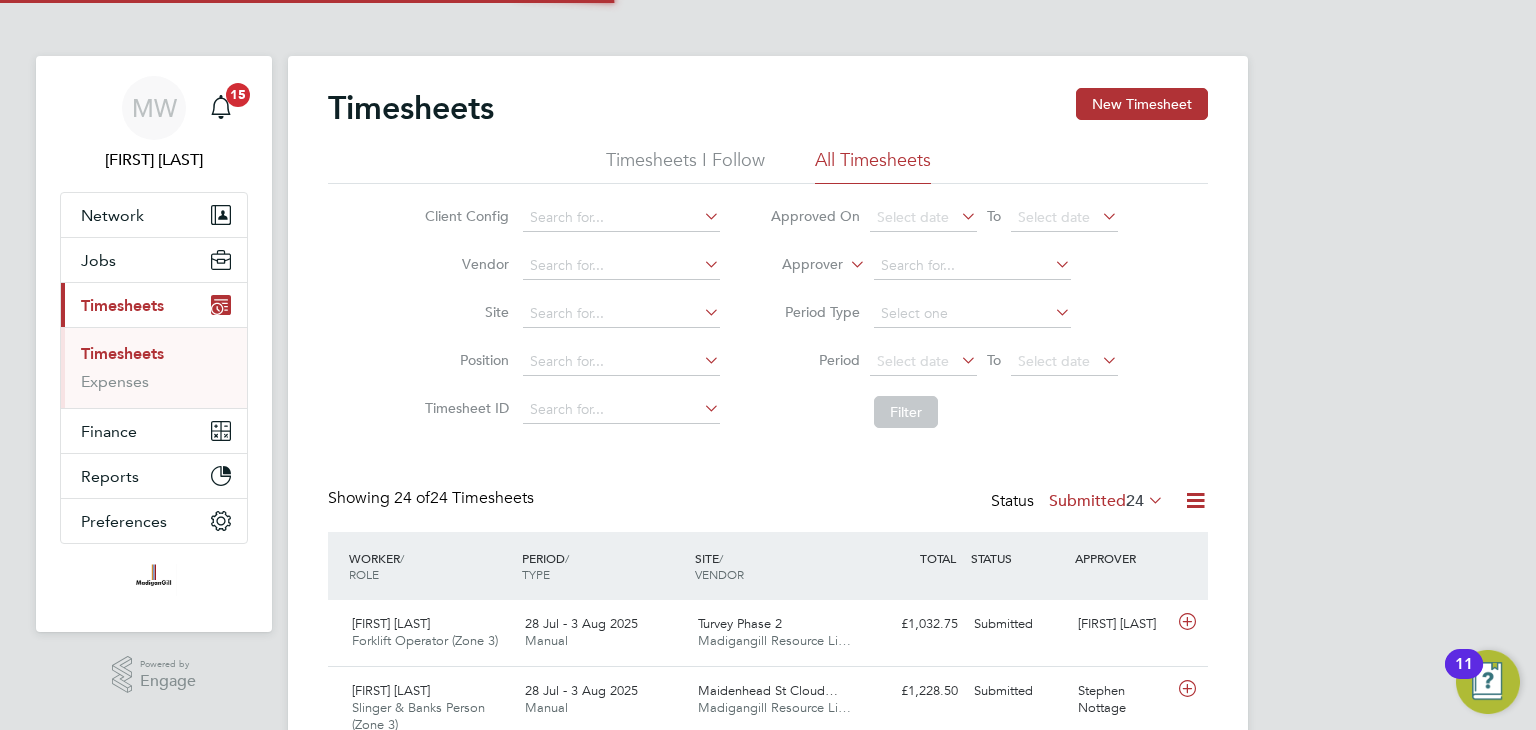 scroll, scrollTop: 9, scrollLeft: 10, axis: both 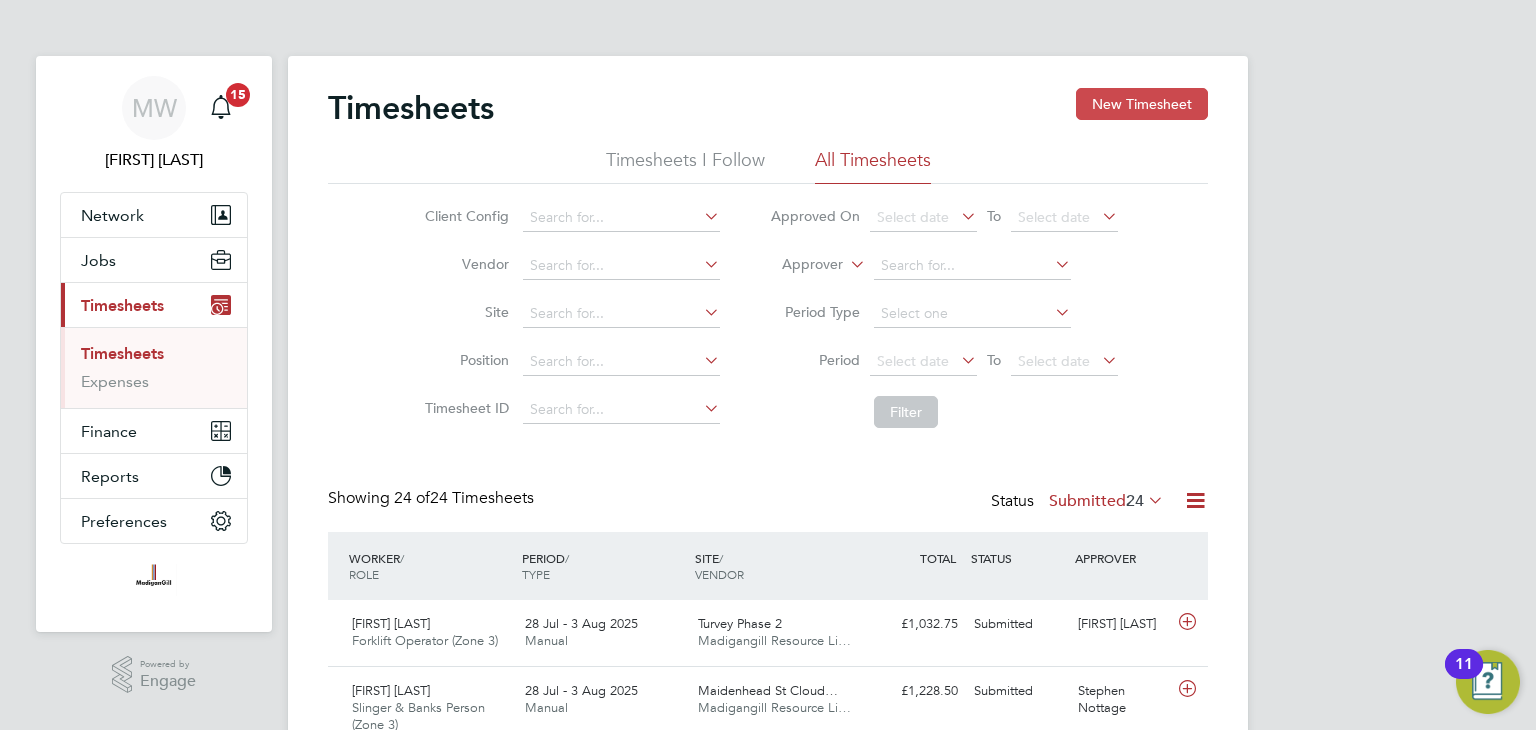 click on "New Timesheet" 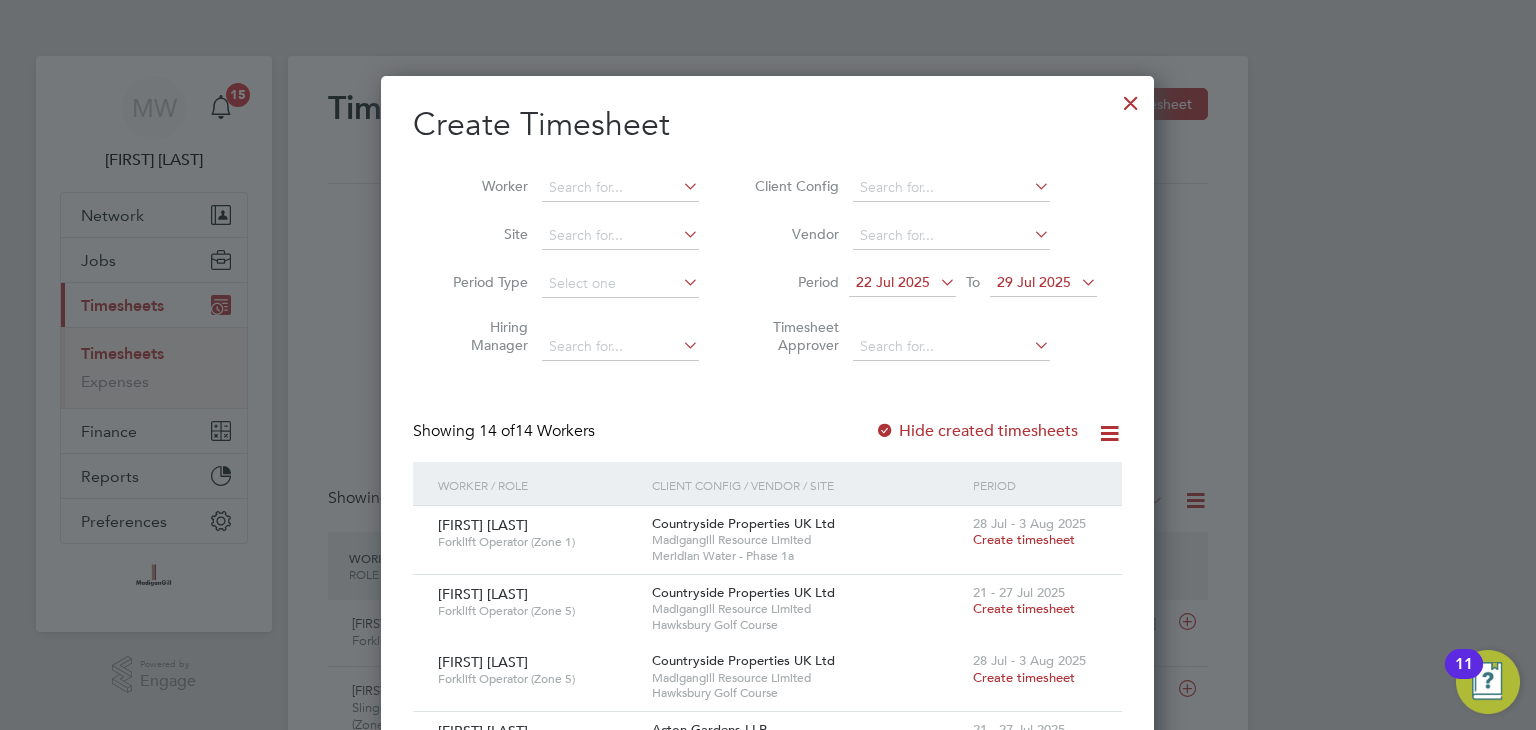 click on "22 Jul 2025" at bounding box center (893, 282) 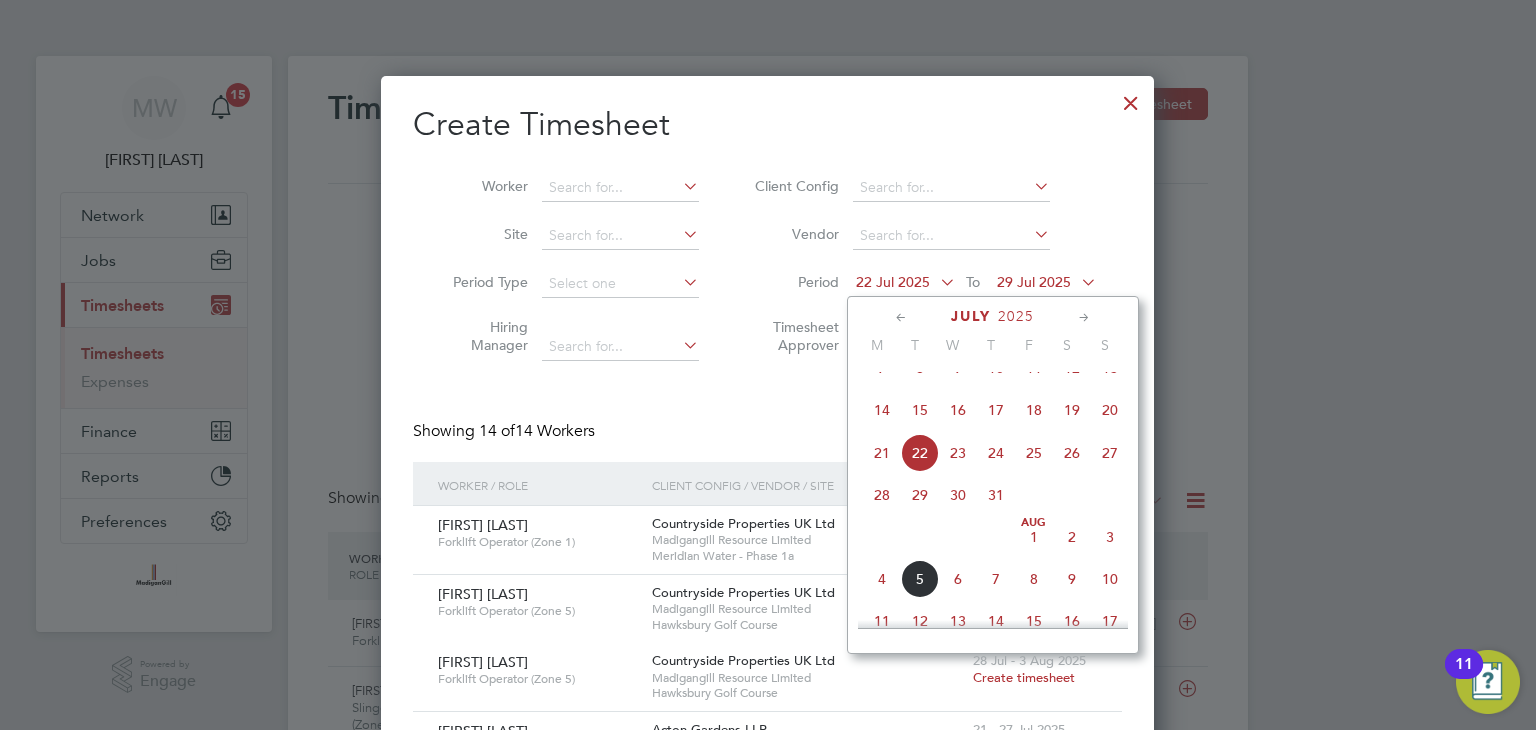 click on "28" 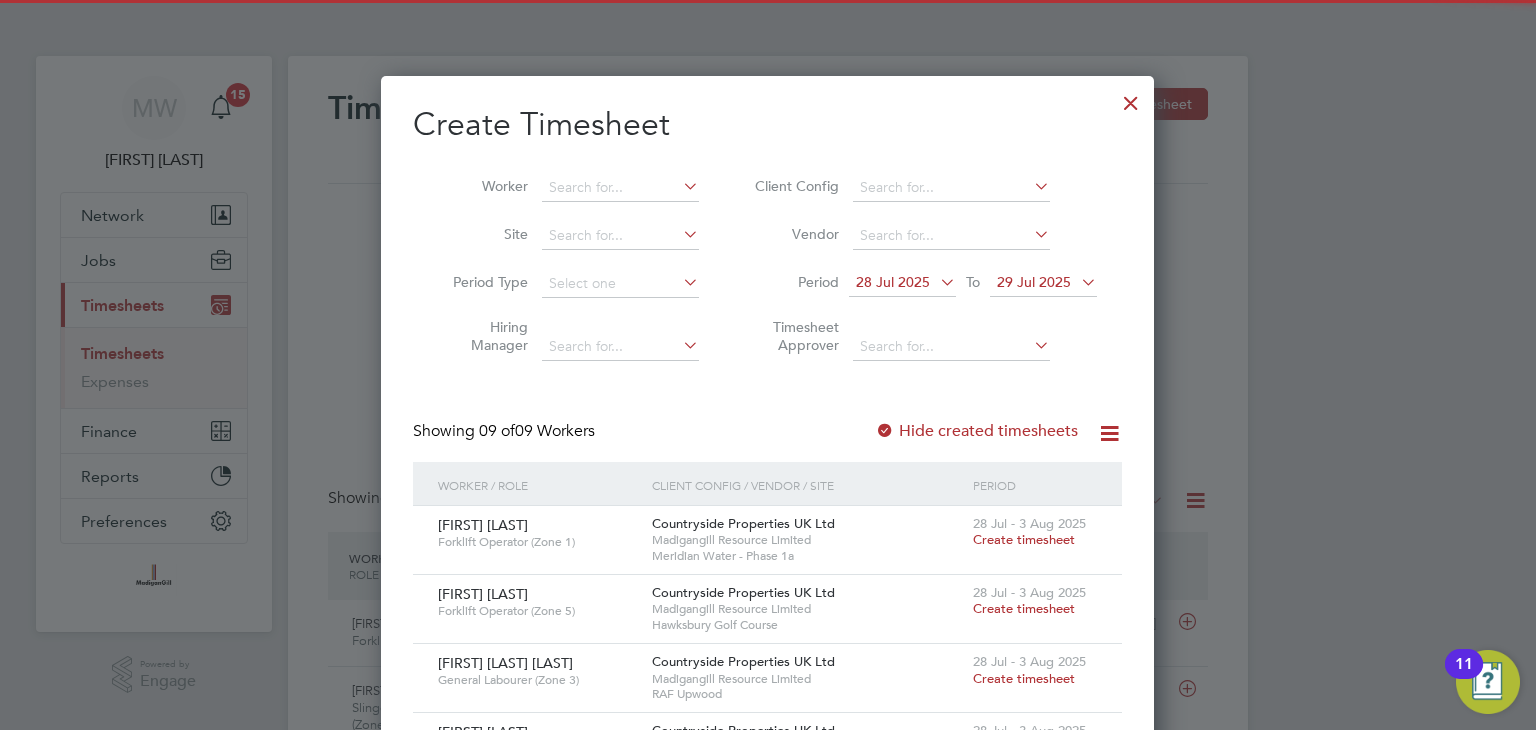 click on "29 Jul 2025" at bounding box center (1034, 282) 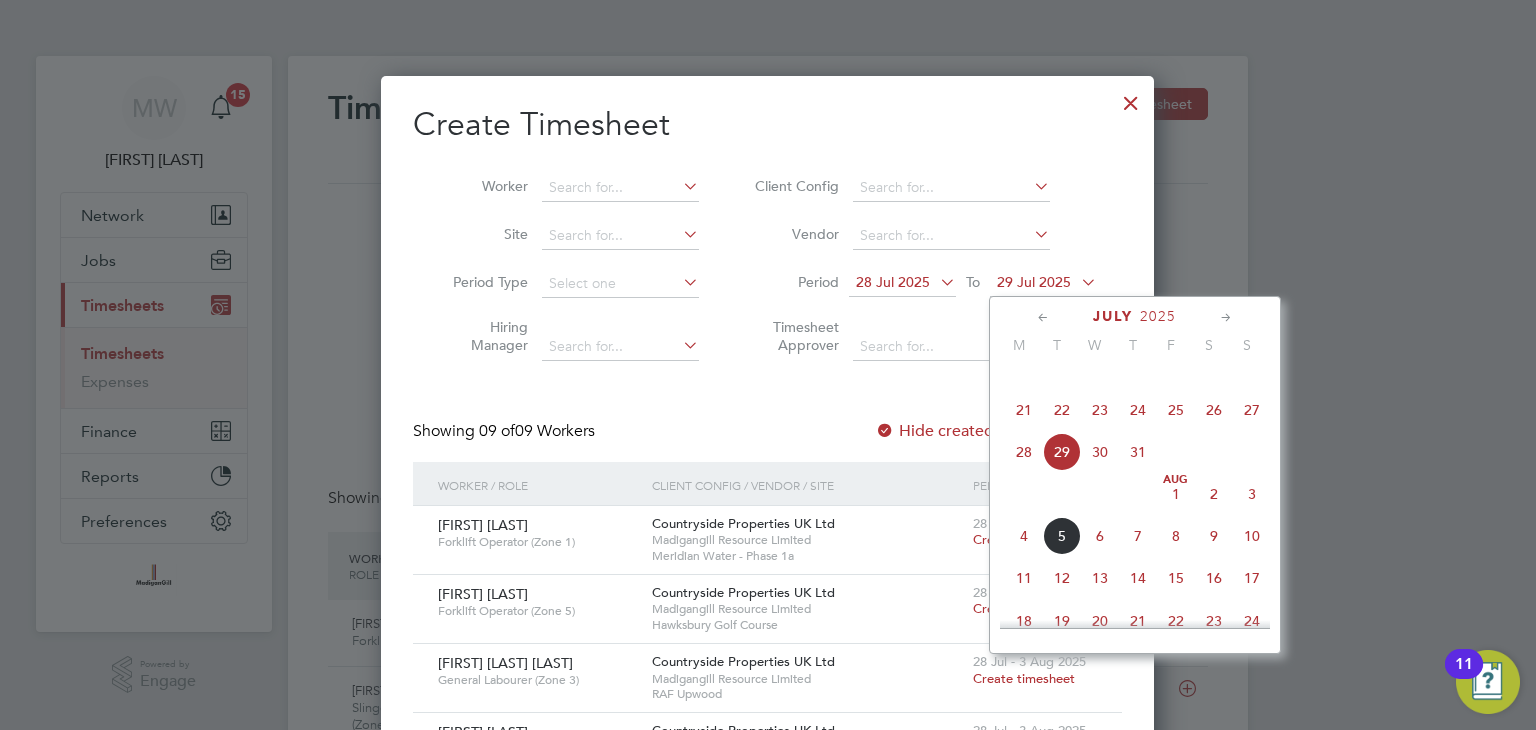 click on "3" 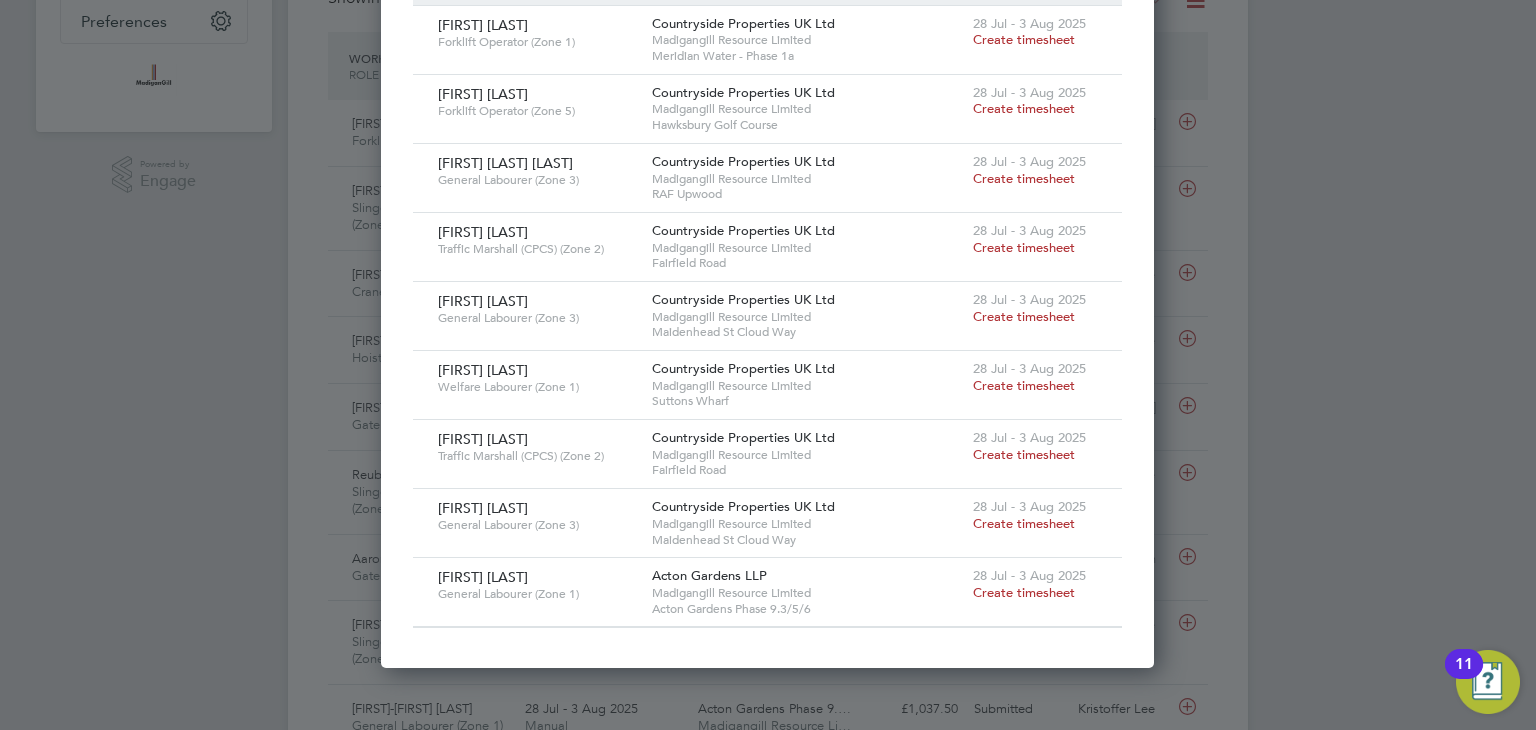 click on "Create timesheet" at bounding box center (1024, 592) 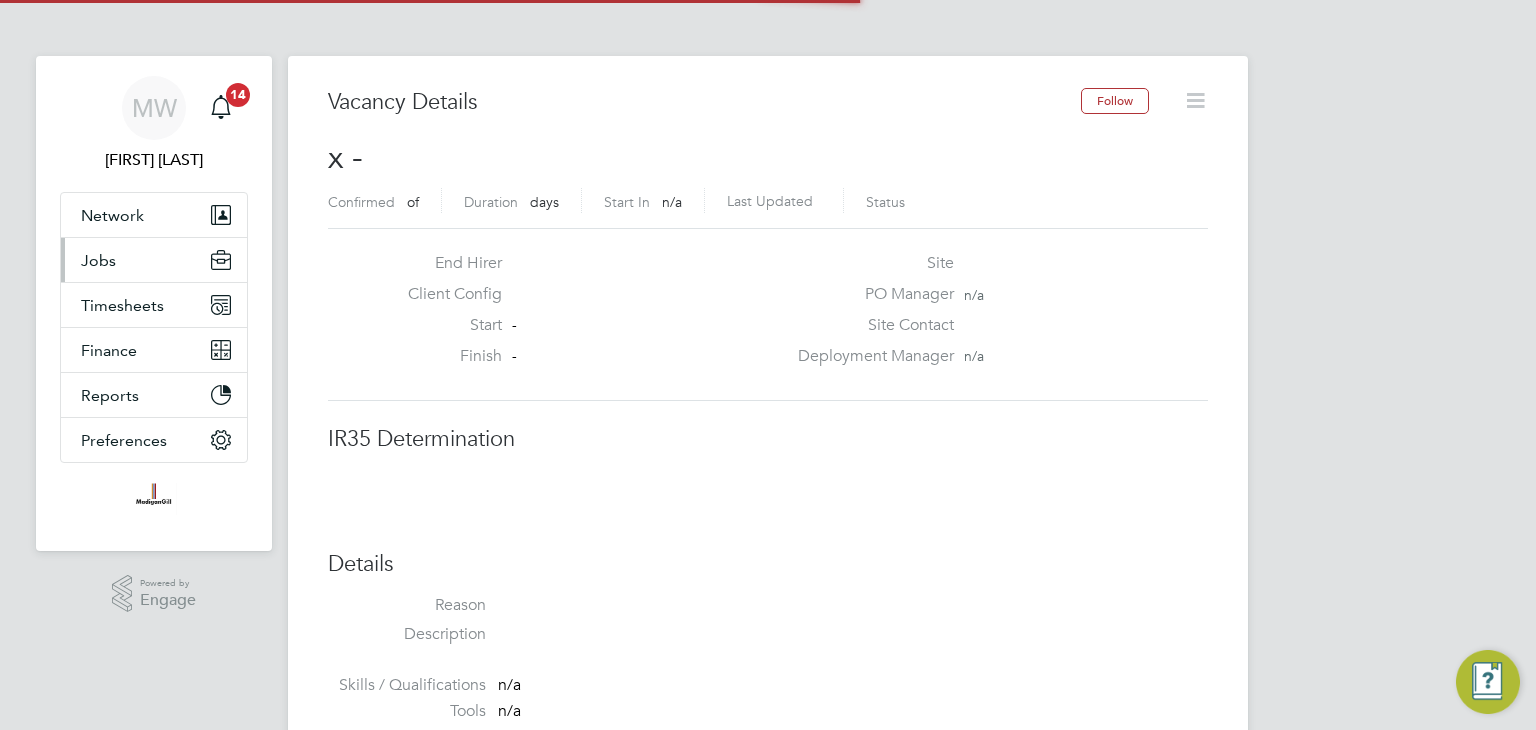 scroll, scrollTop: 0, scrollLeft: 0, axis: both 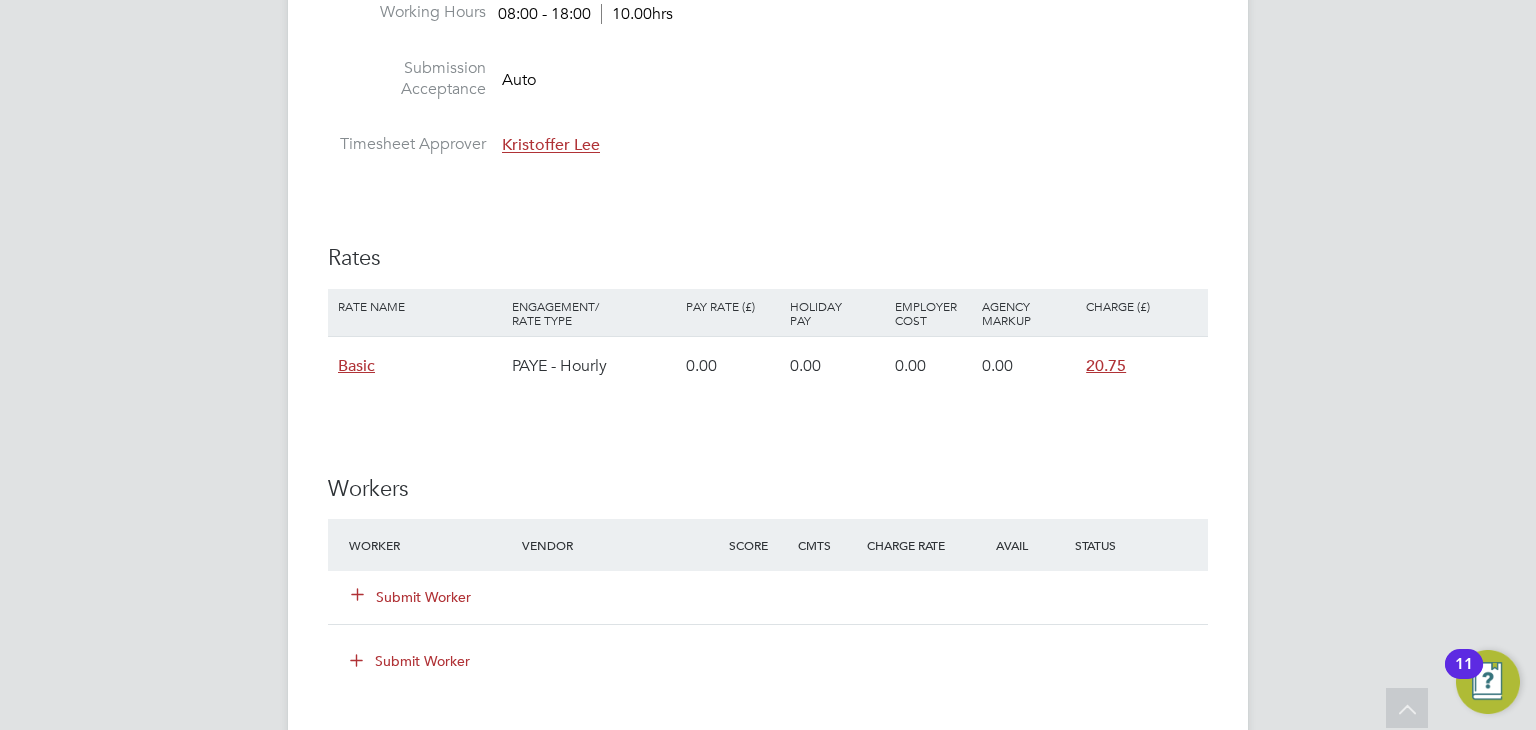 click on "Submit Worker" 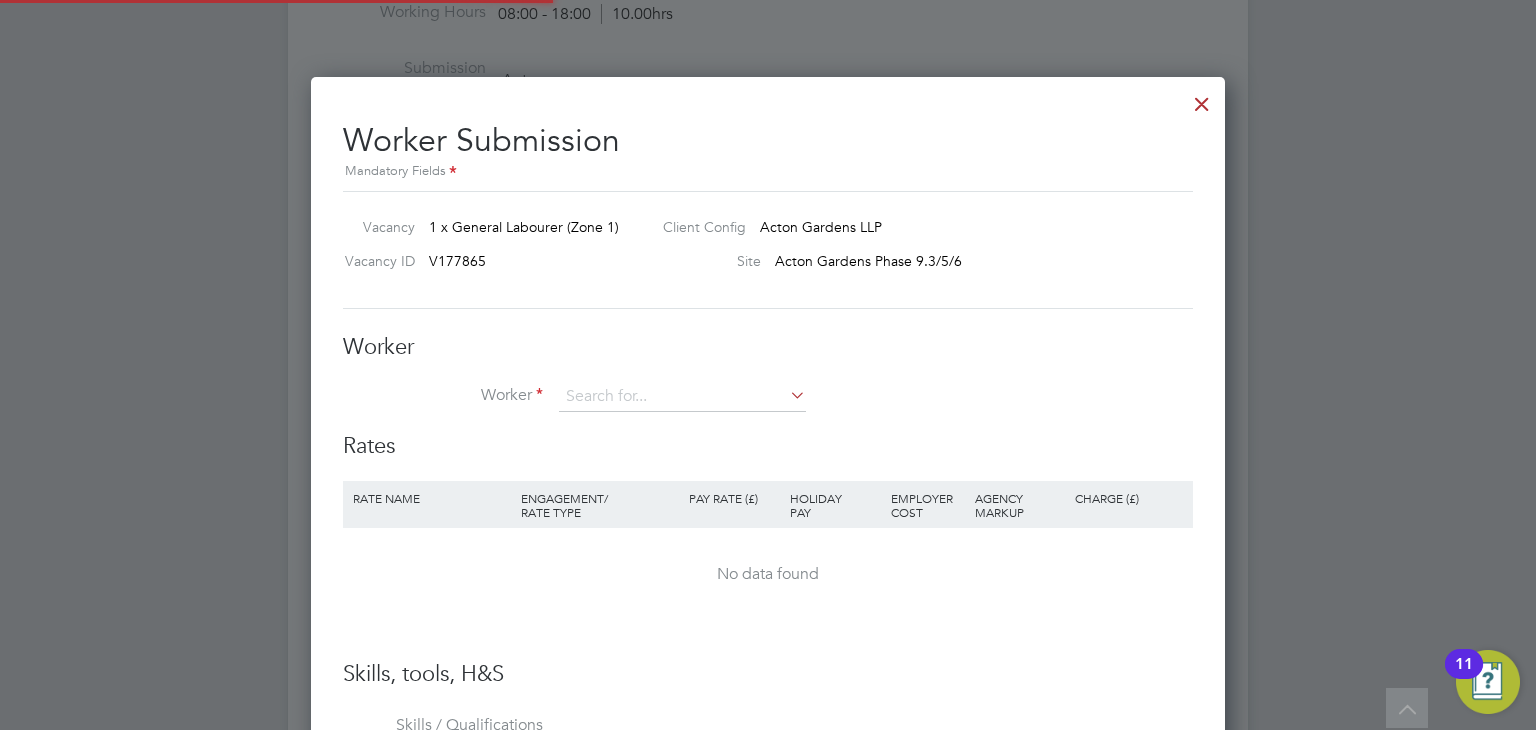 scroll, scrollTop: 10, scrollLeft: 10, axis: both 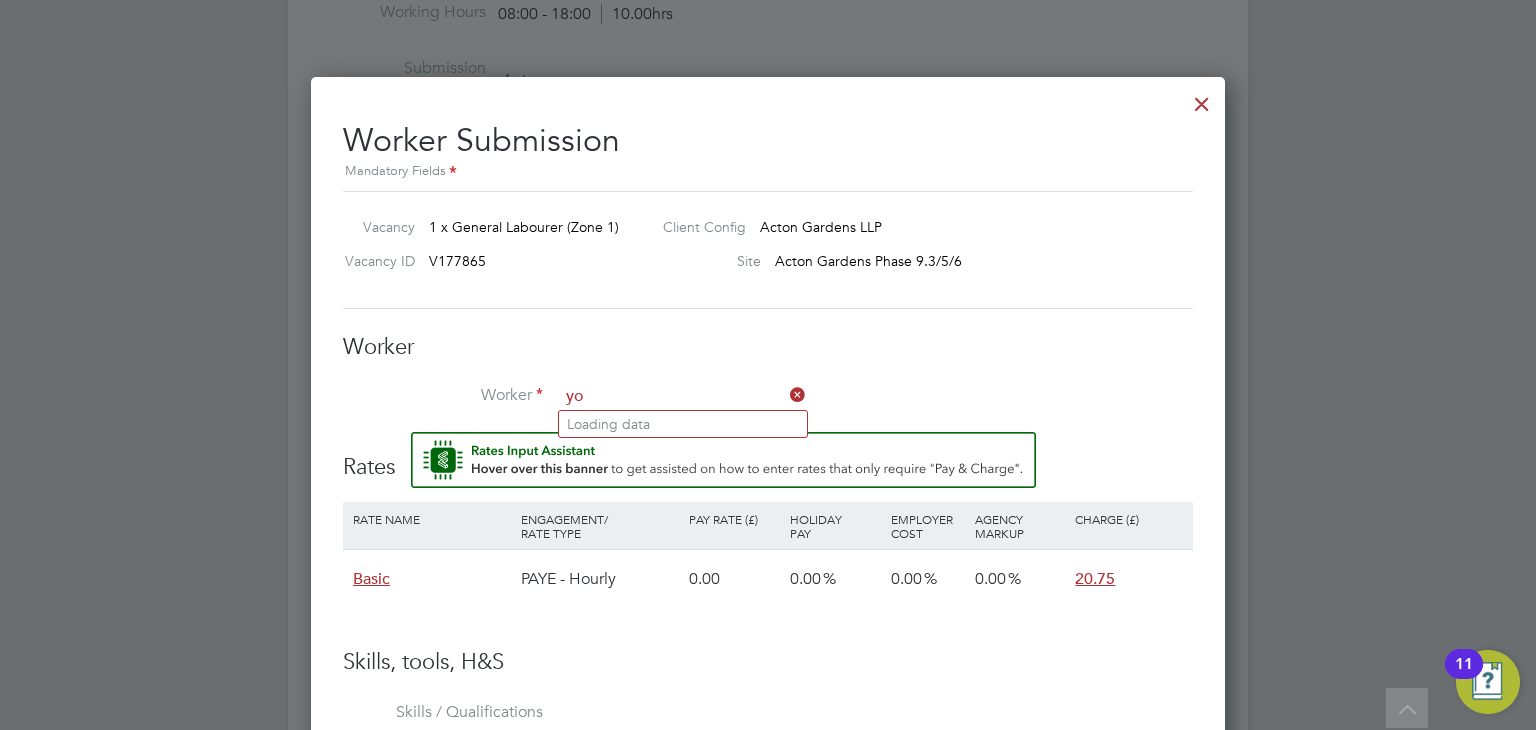 type on "y" 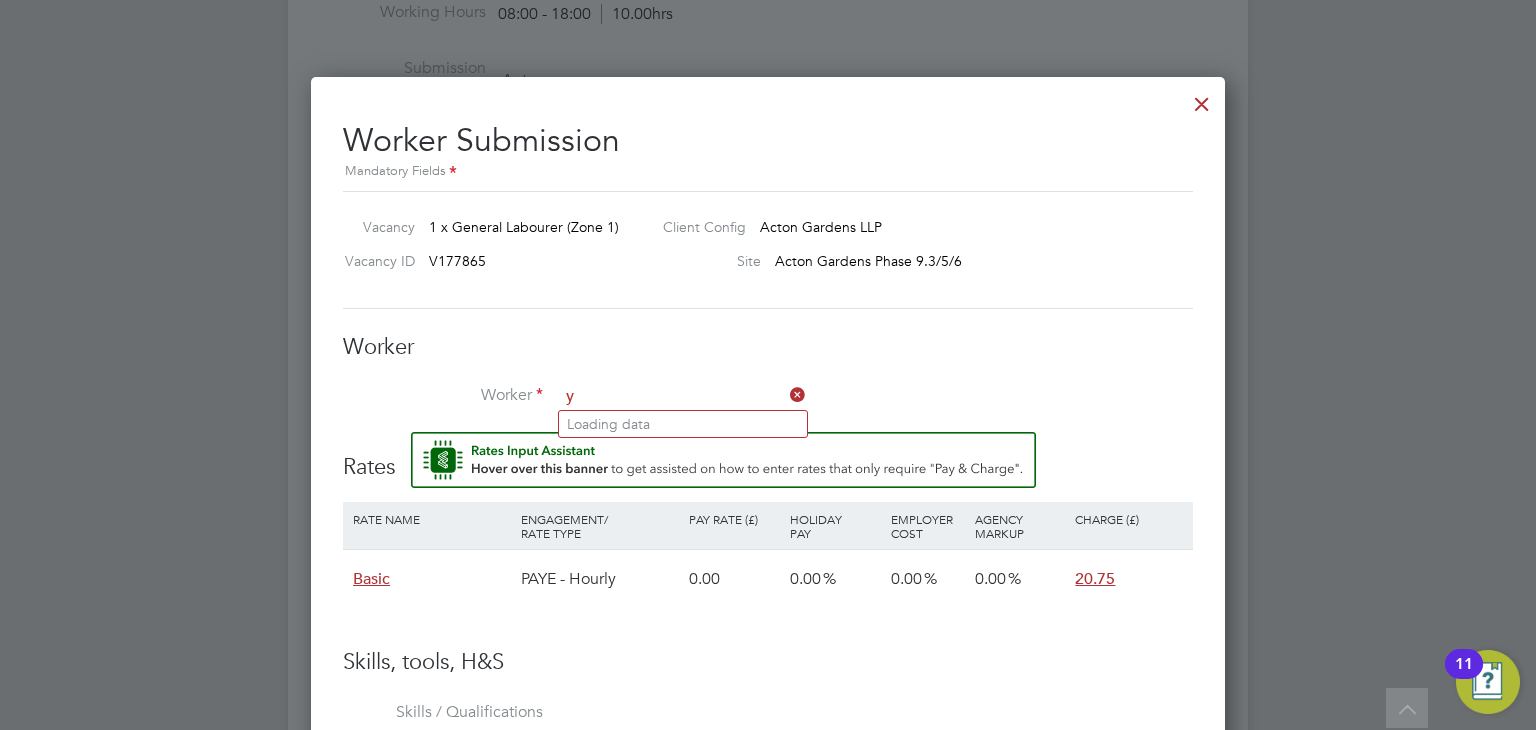type 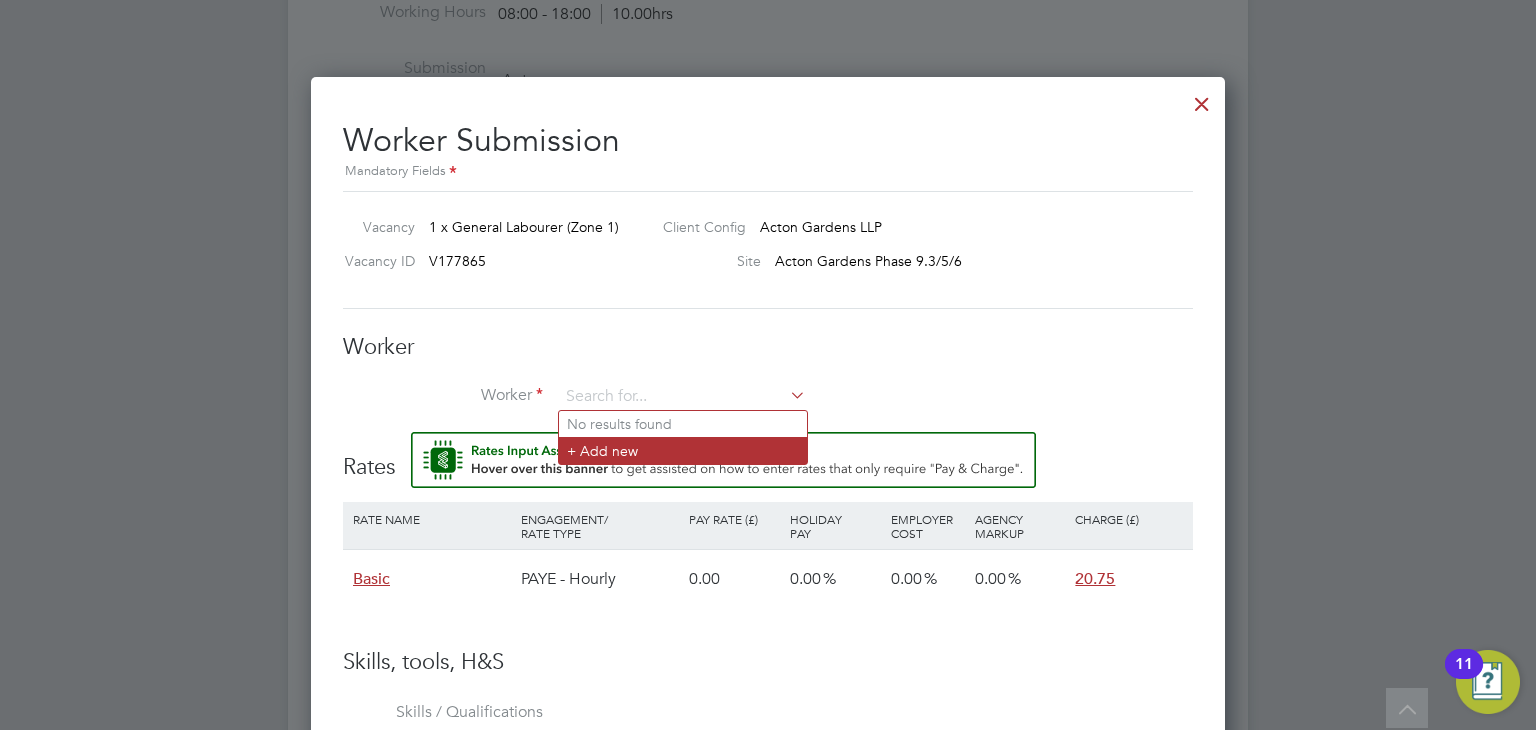 click on "+ Add new" 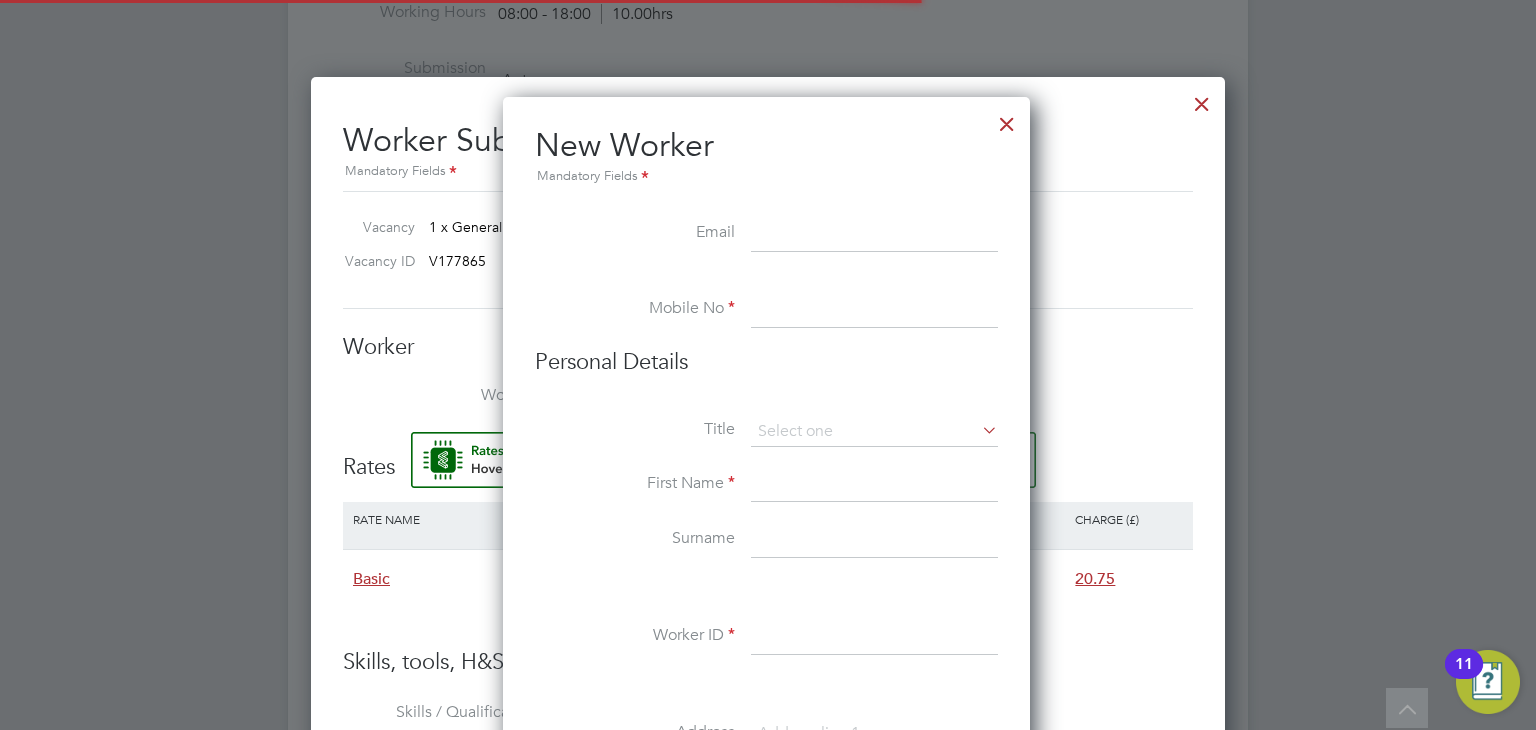 scroll, scrollTop: 10, scrollLeft: 10, axis: both 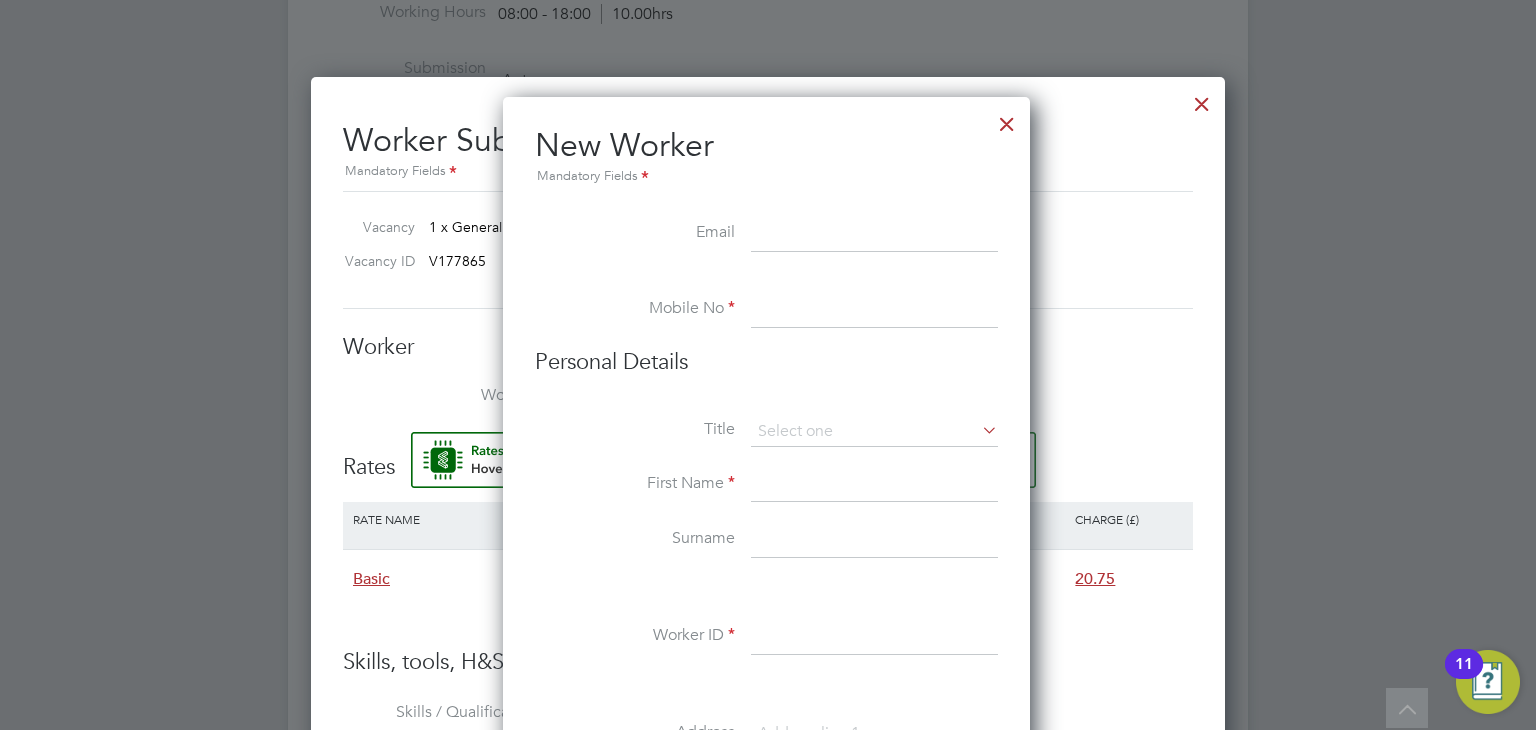 paste on "yasefasfeha66@gmail.com" 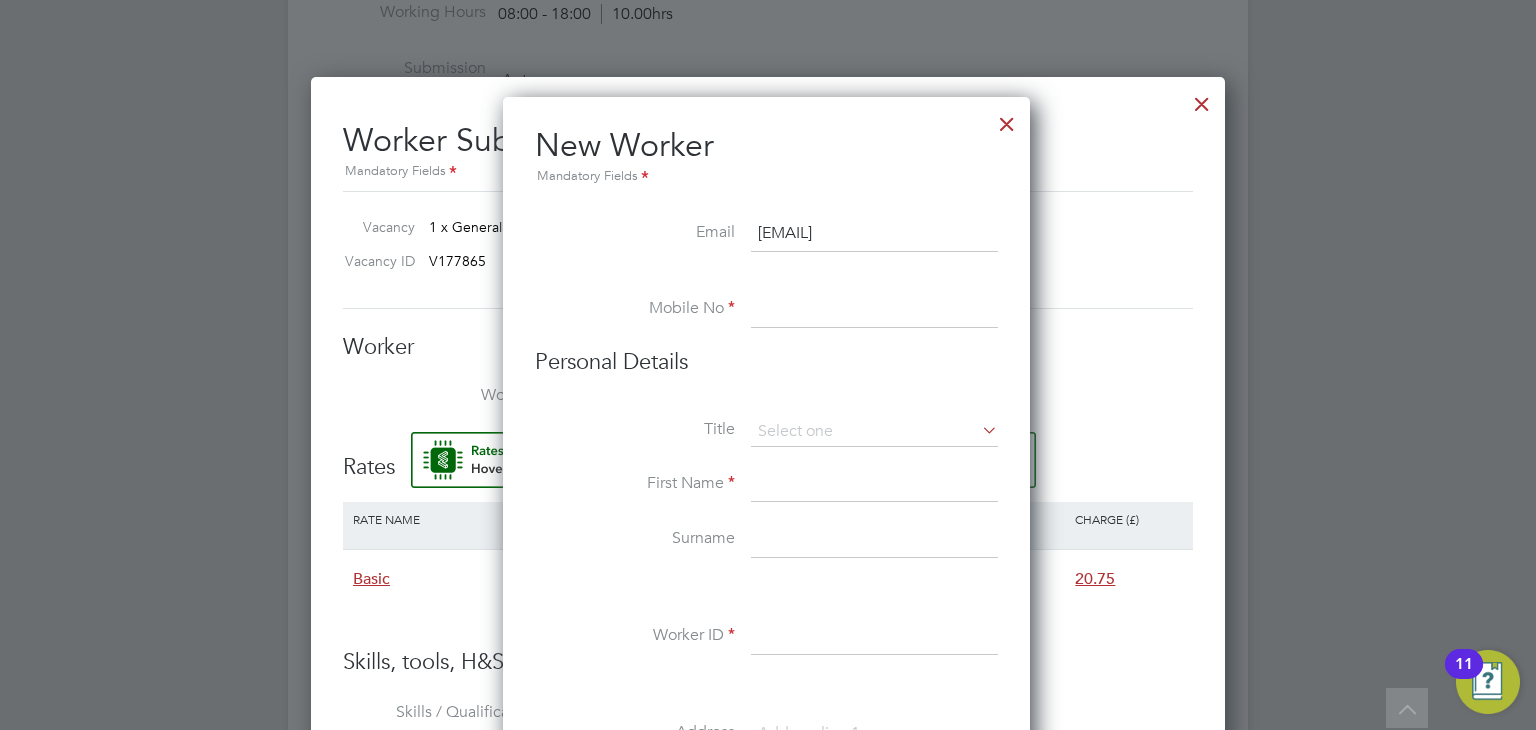 type on "yasefasfeha66@gmail.com" 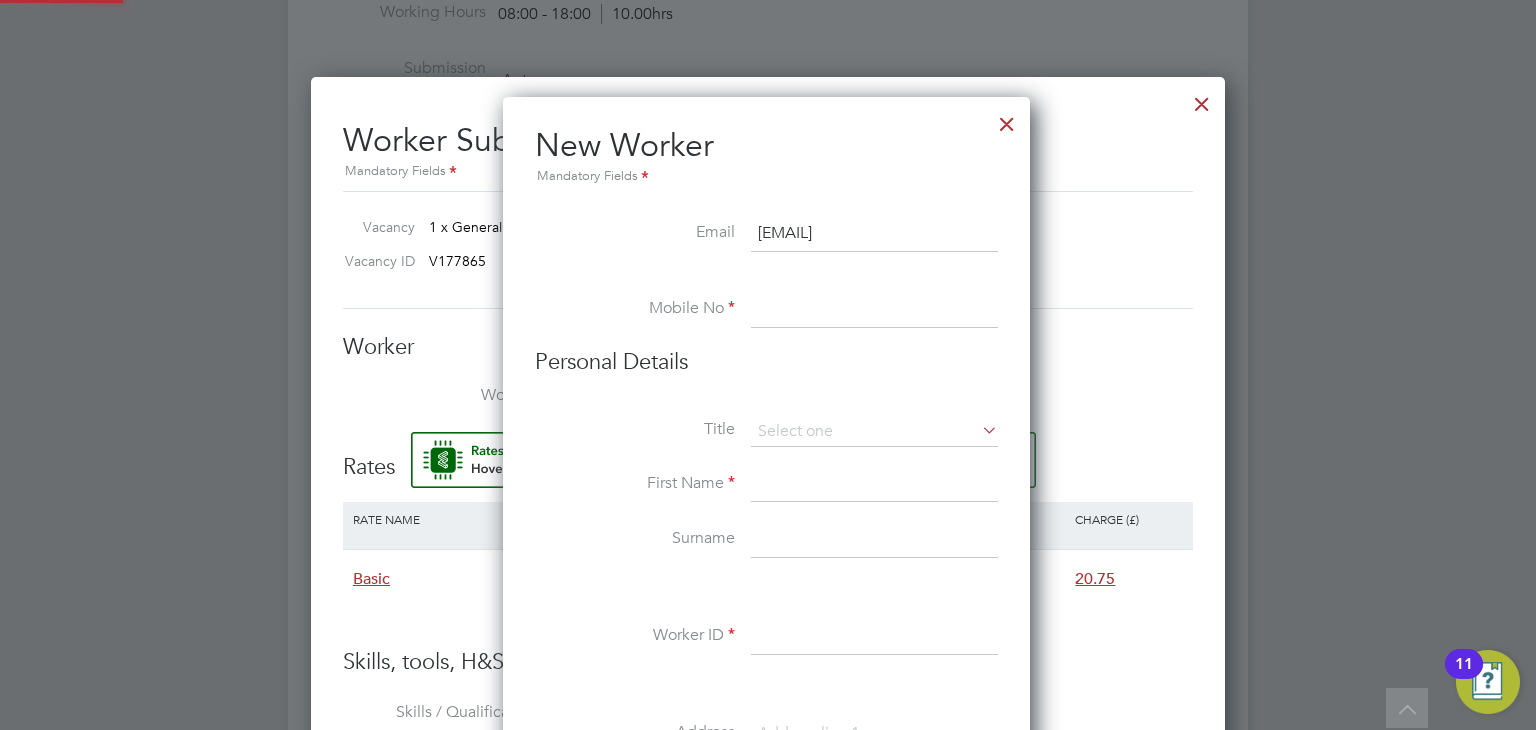 drag, startPoint x: 834, startPoint y: 307, endPoint x: 831, endPoint y: 320, distance: 13.341664 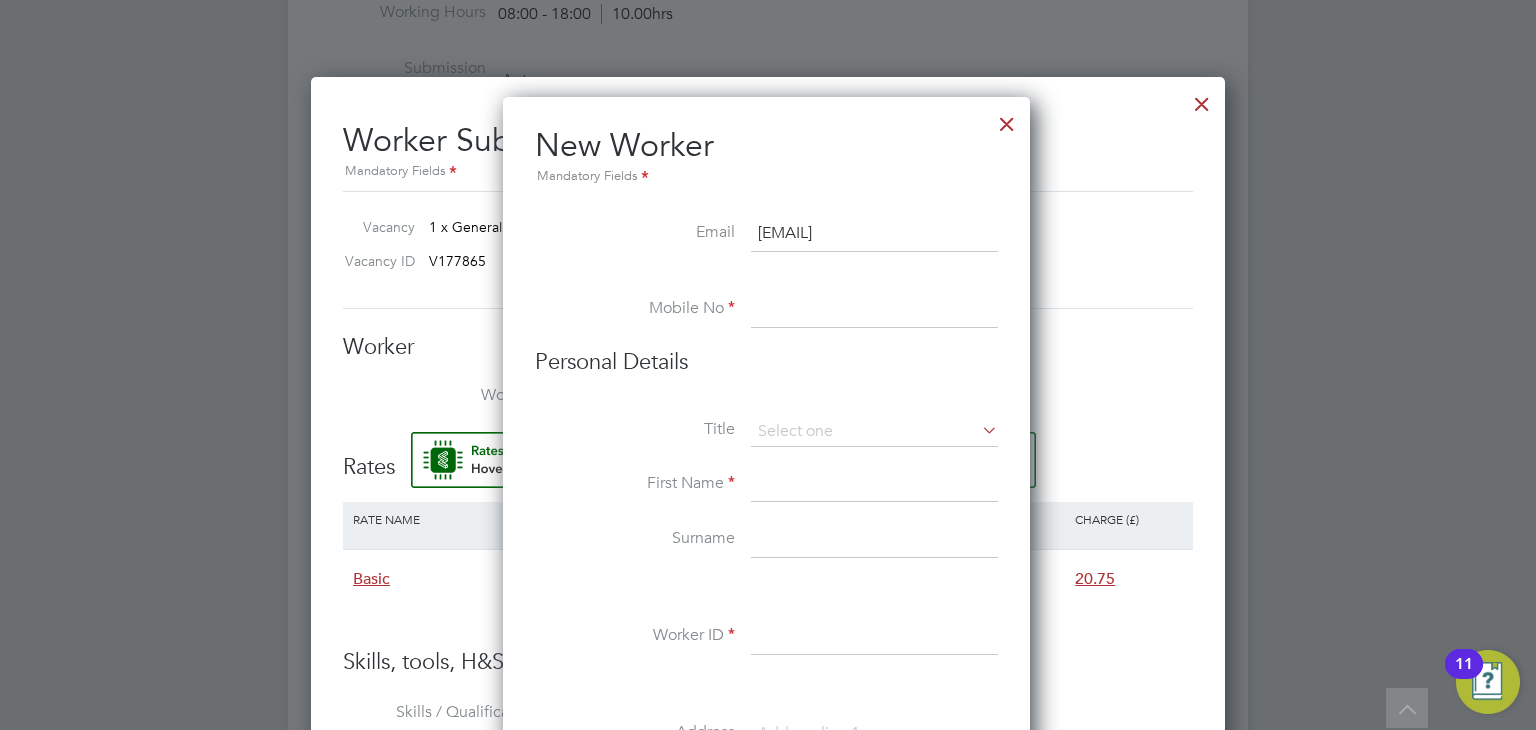 paste on "07387300741" 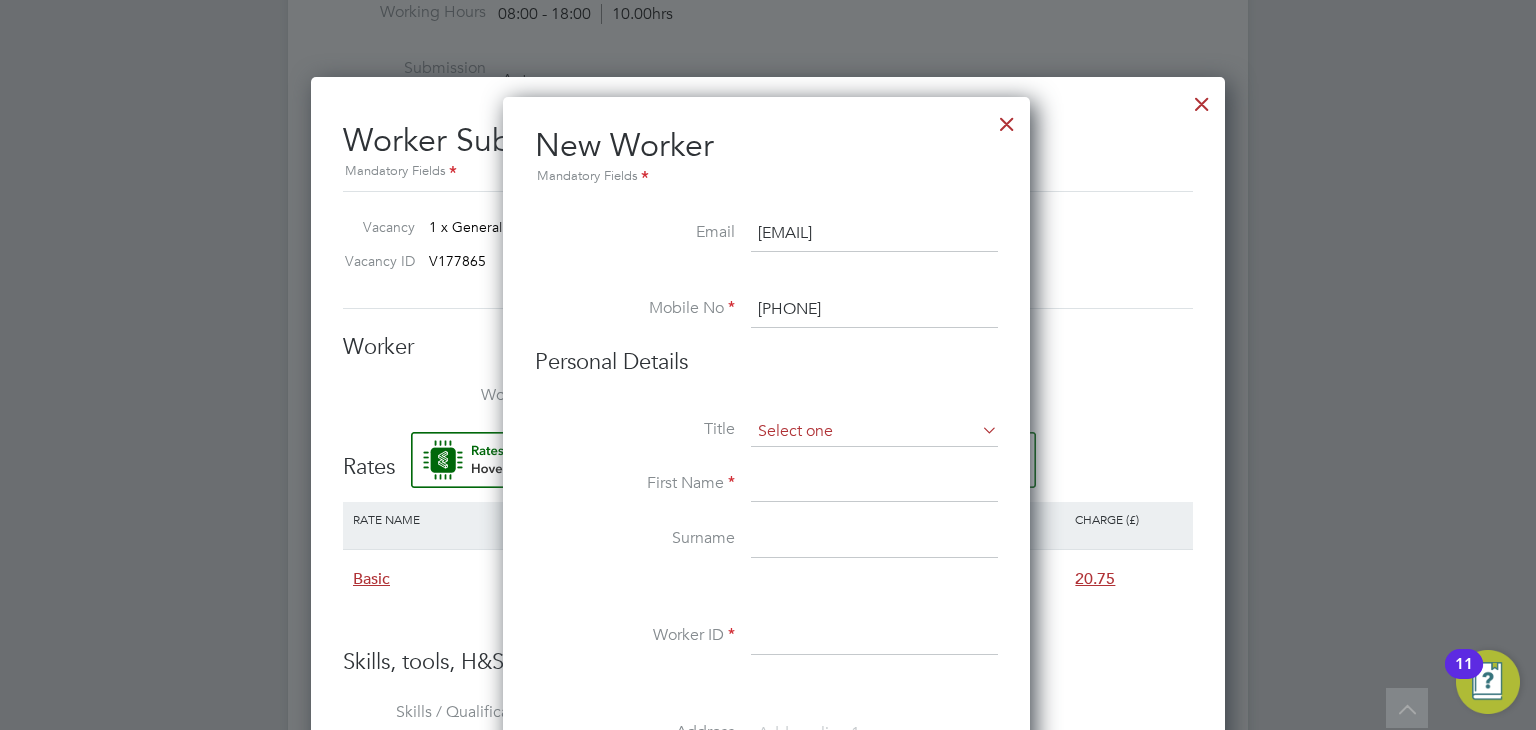type on "07387300741" 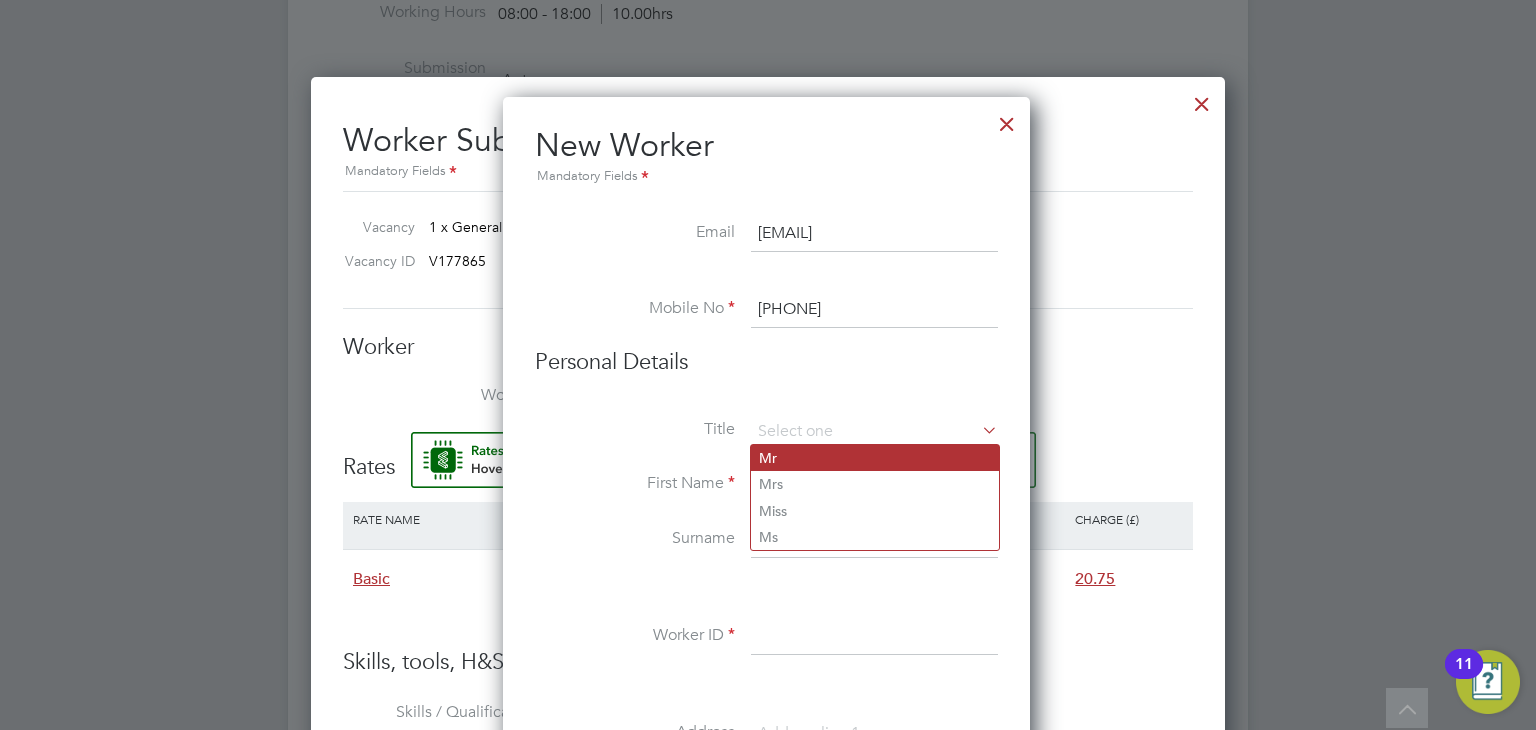 click on "Mr" 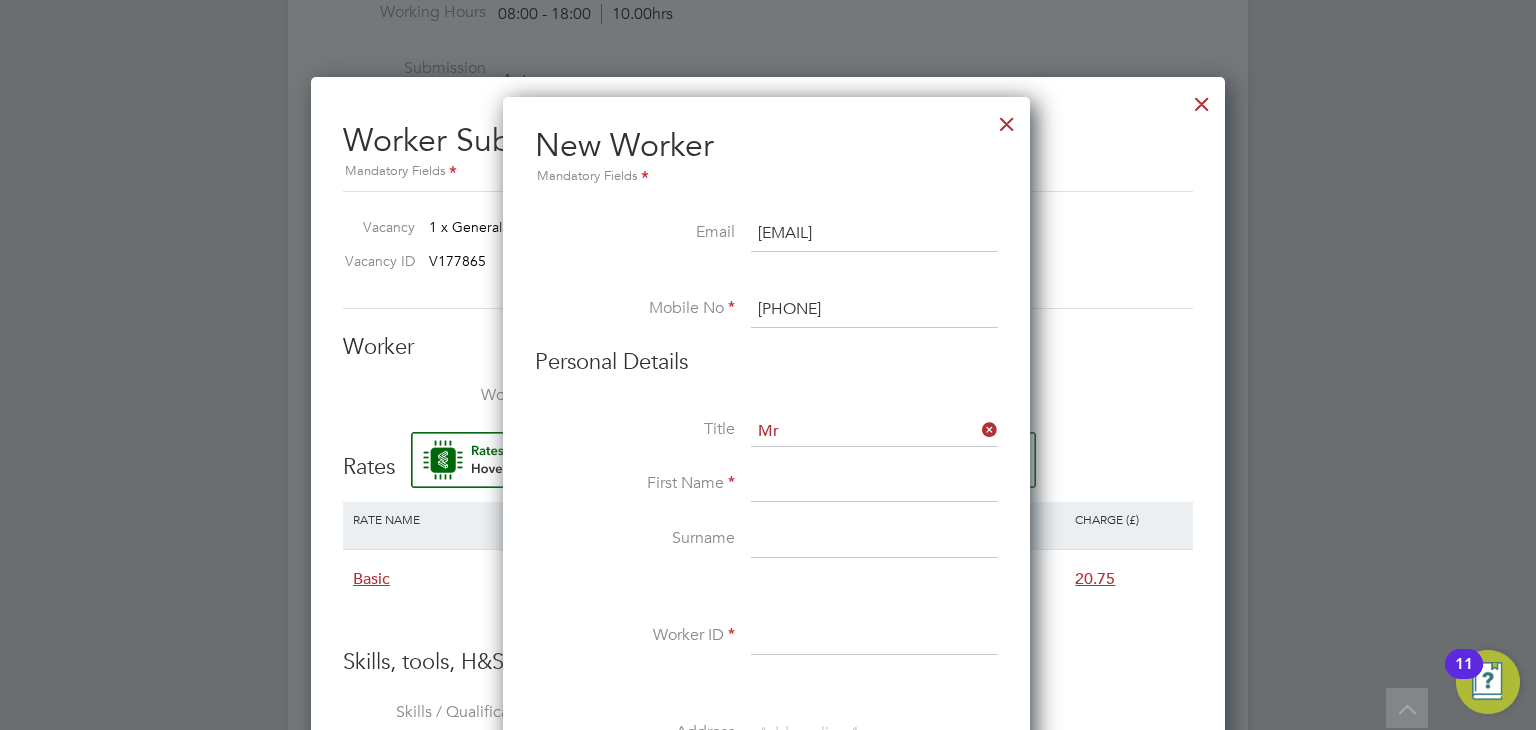 click at bounding box center [874, 485] 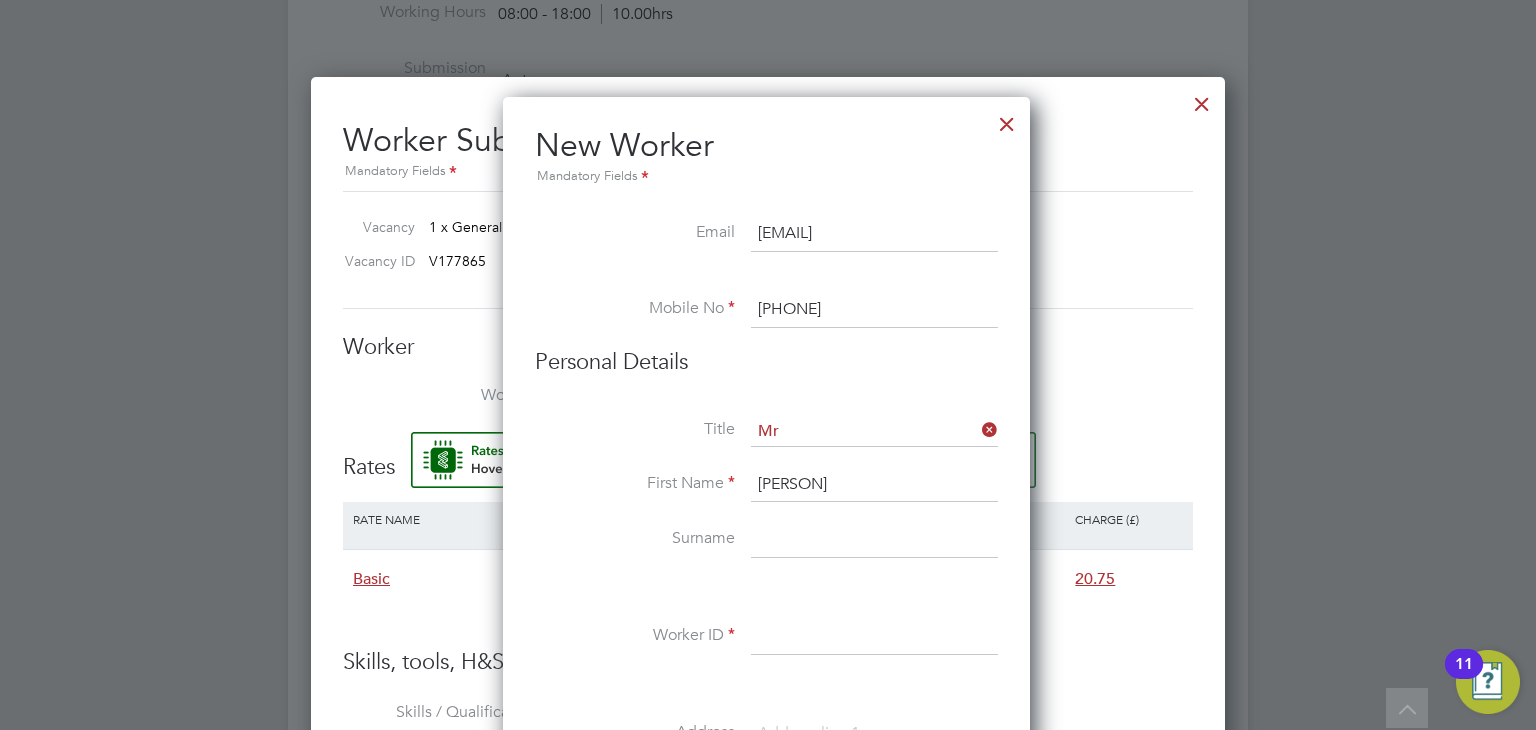 type on "Yosef" 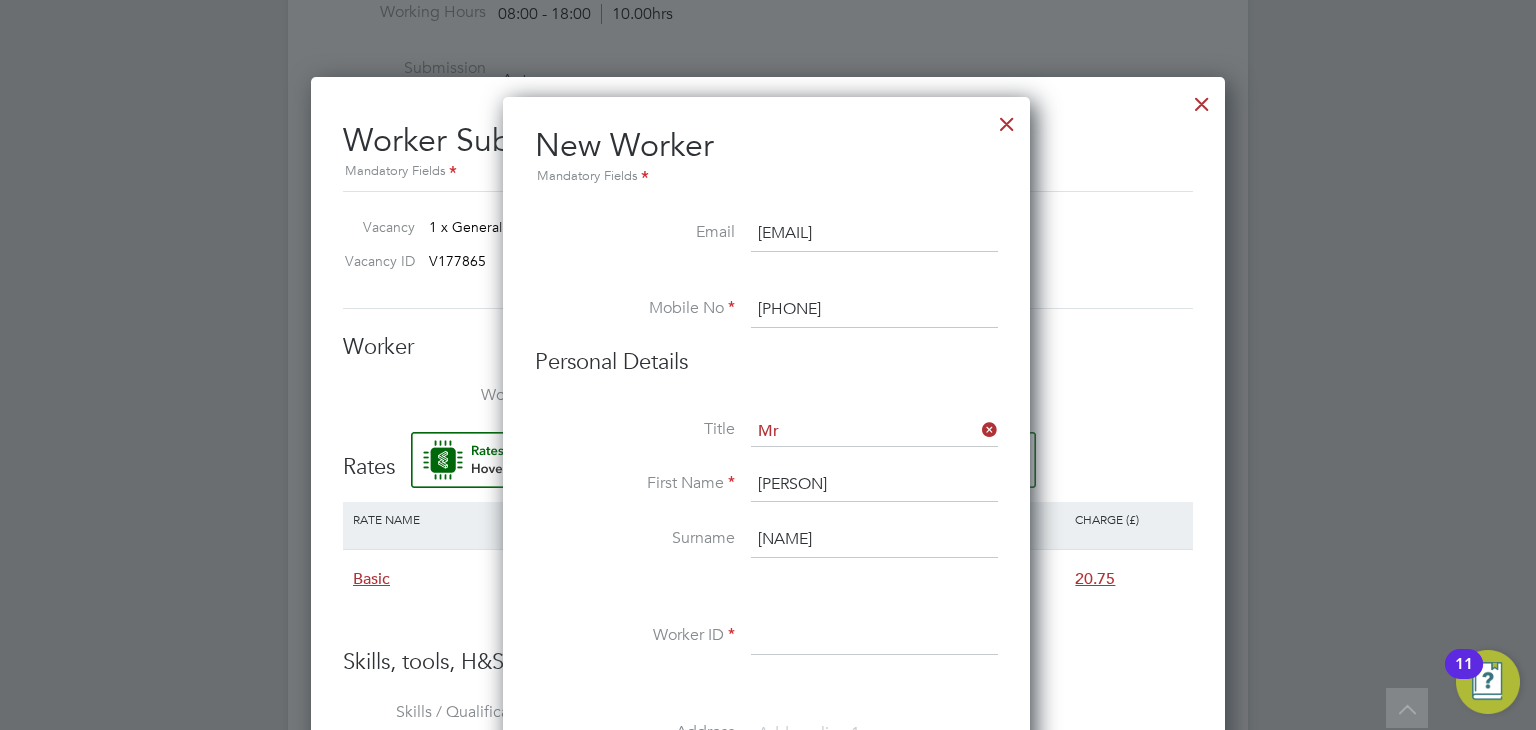 type on "Asfeha" 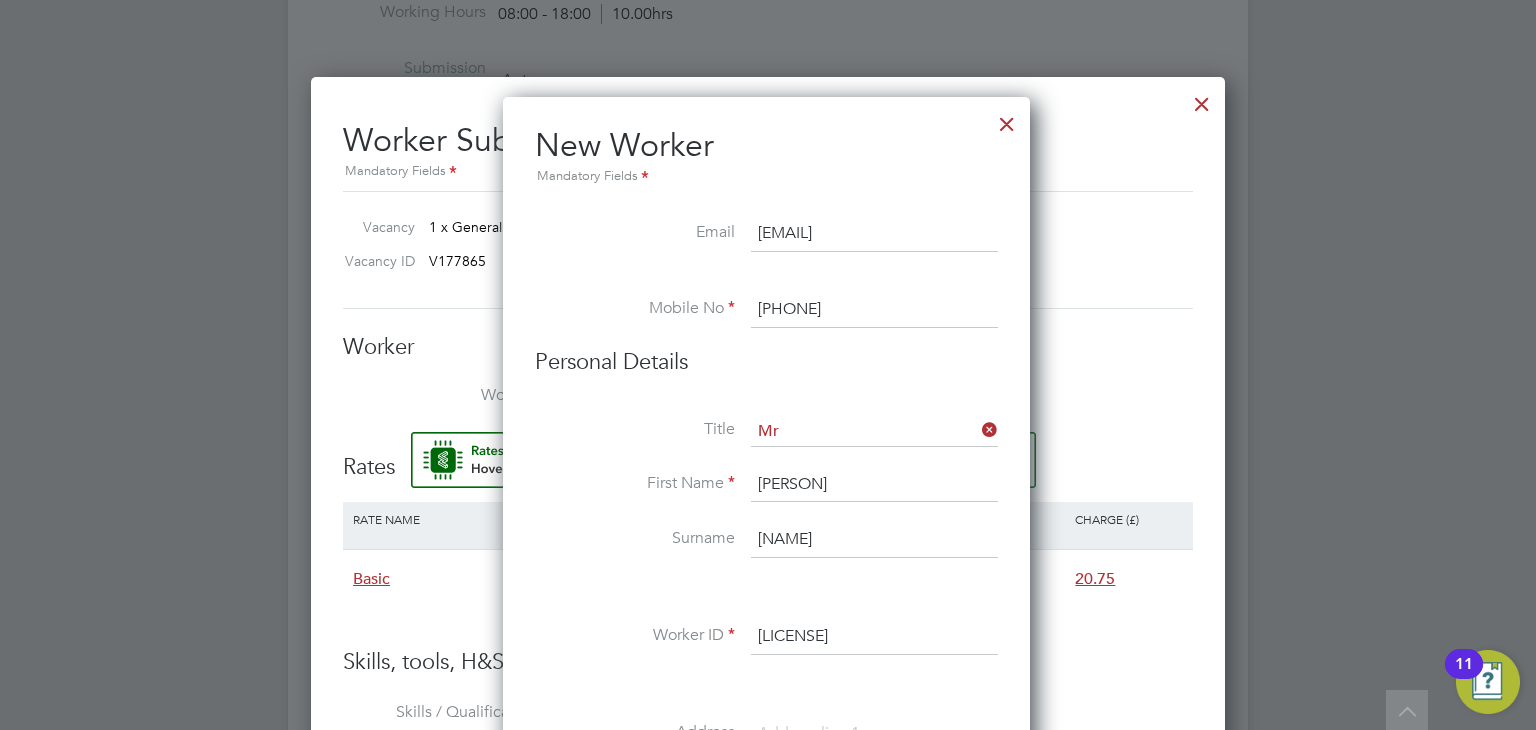 scroll, scrollTop: 1412, scrollLeft: 0, axis: vertical 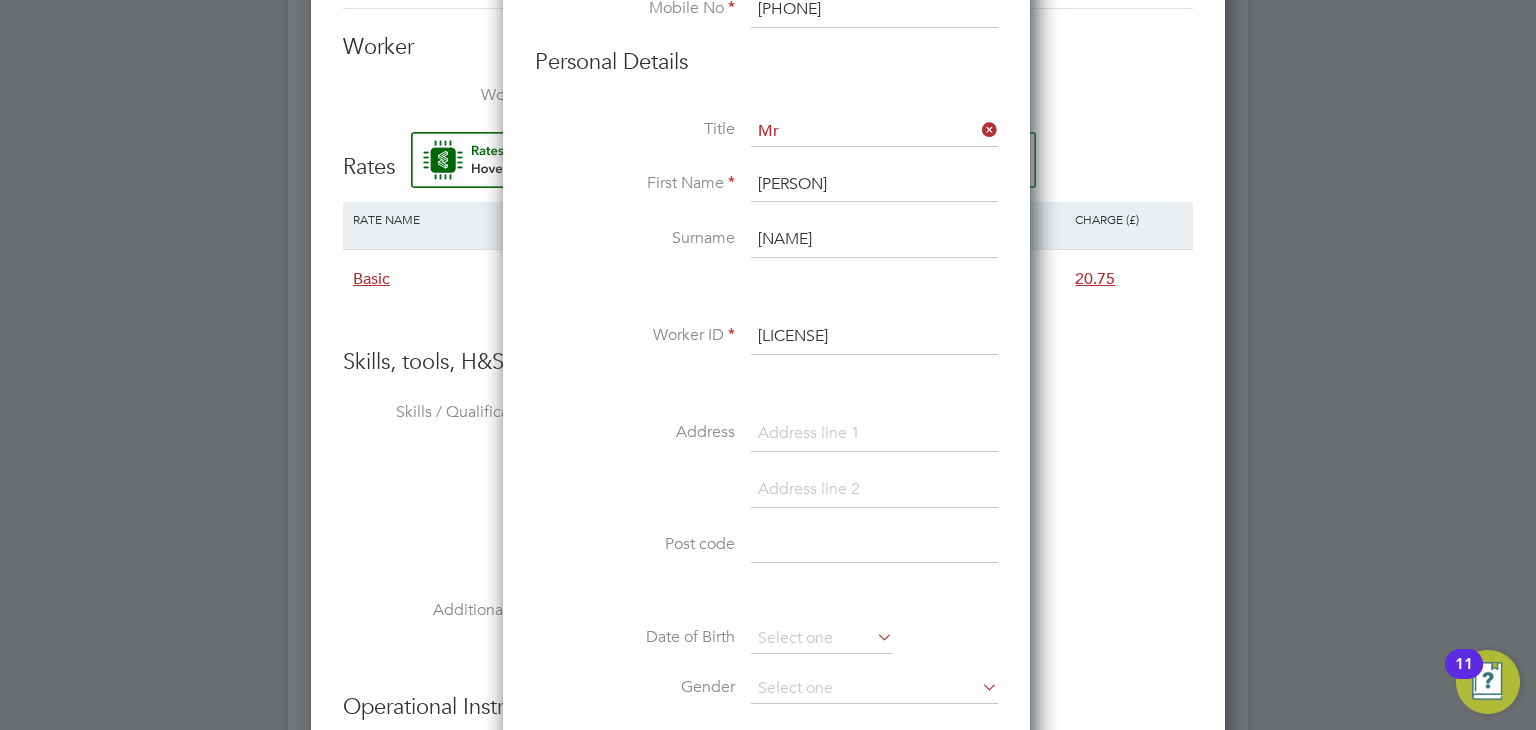 type on "CAN-104984" 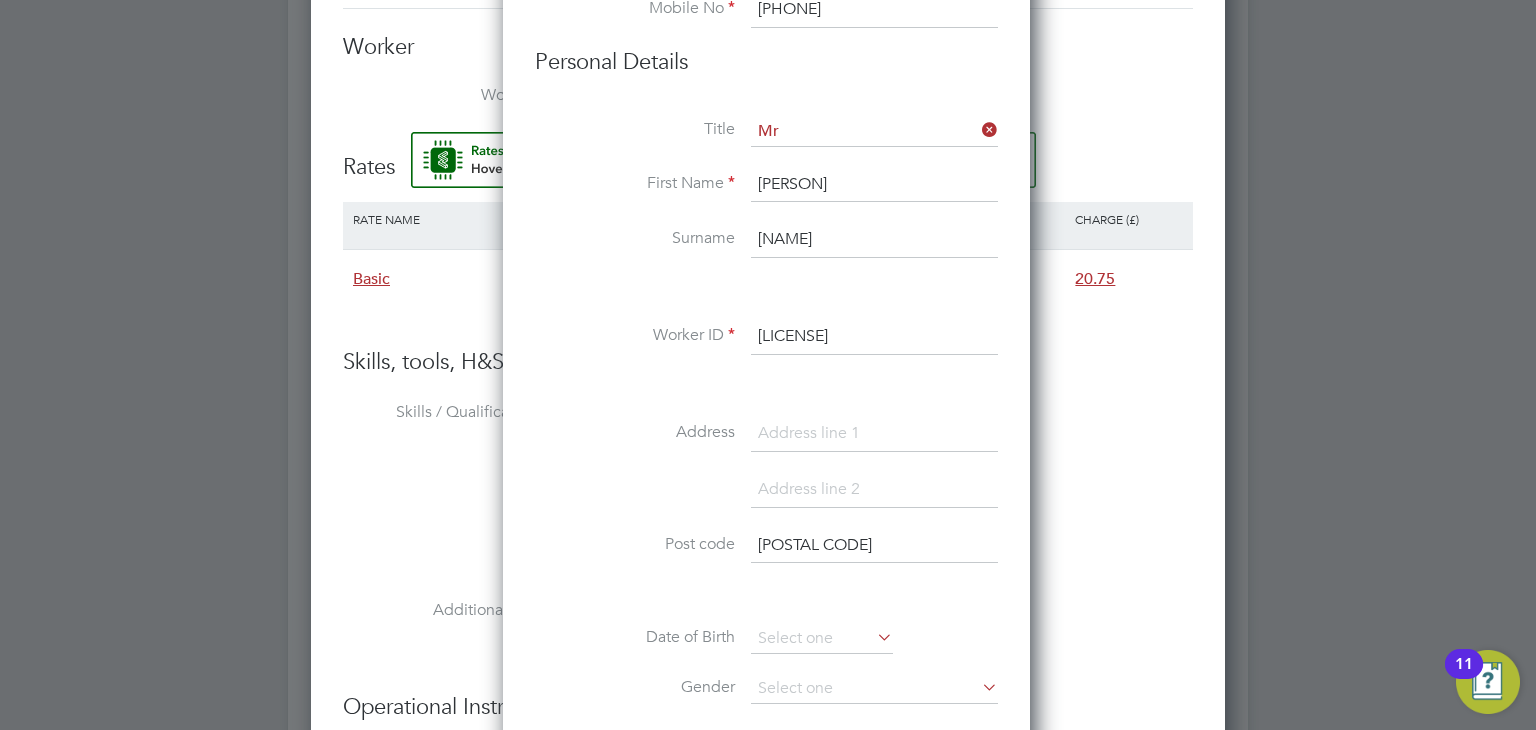scroll, scrollTop: 1612, scrollLeft: 0, axis: vertical 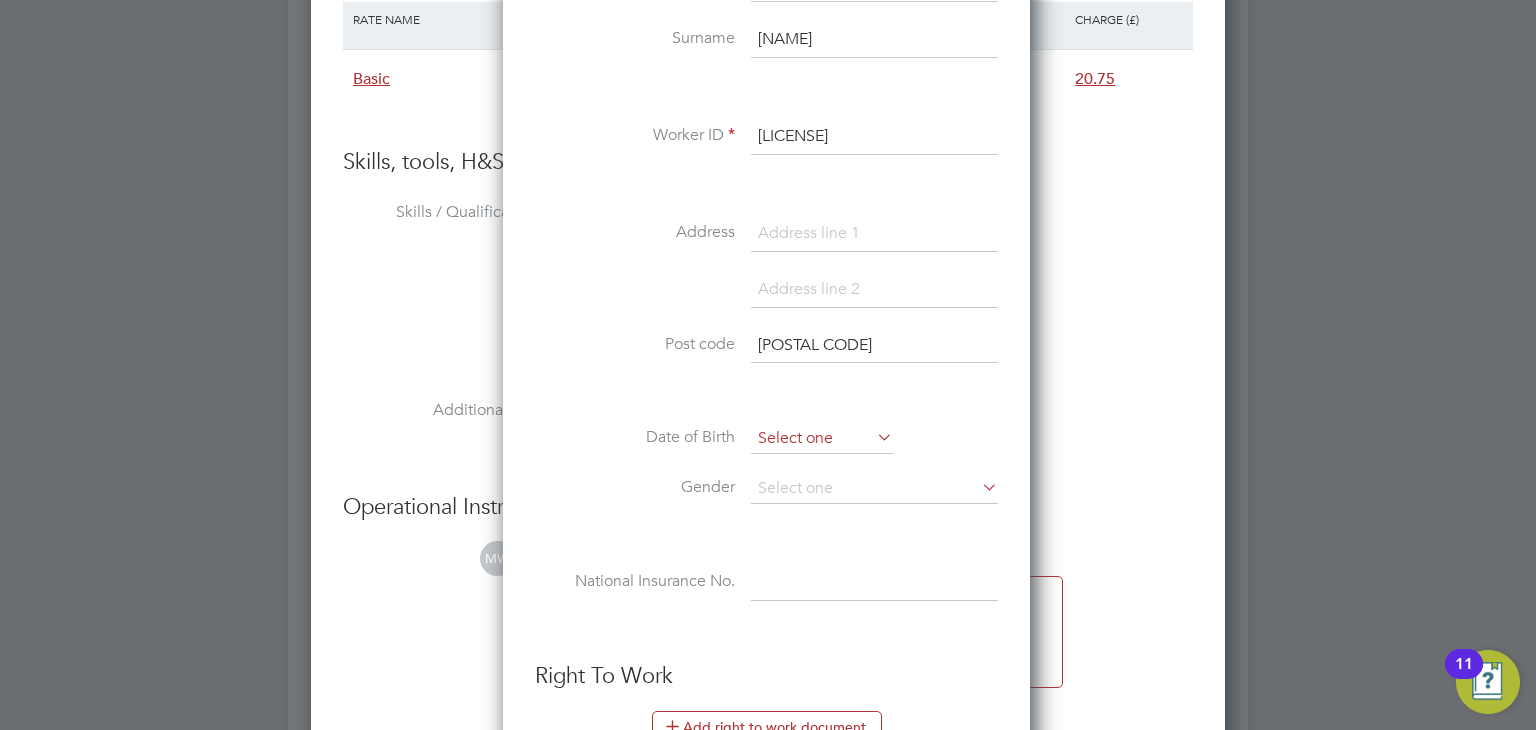 type on "N15 3EA" 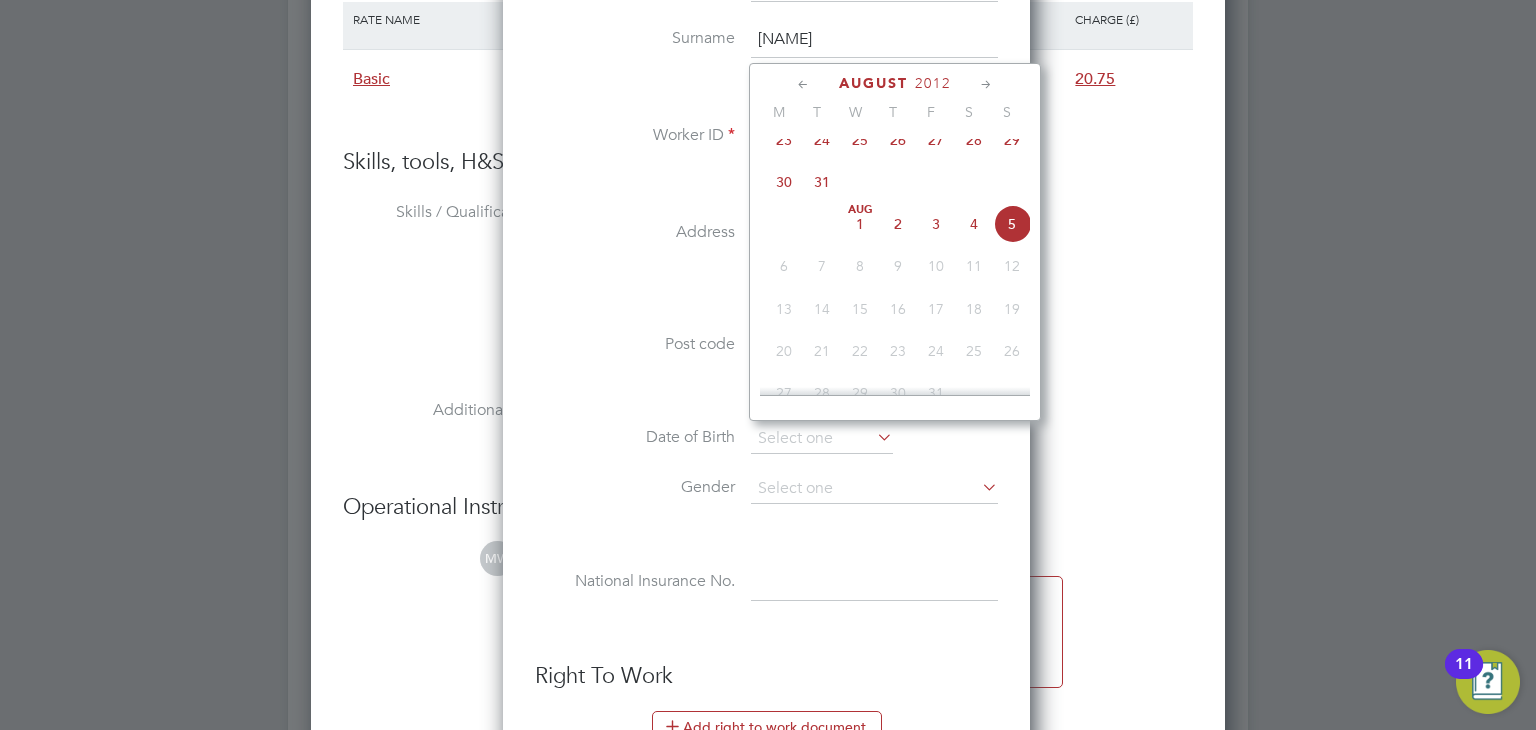 click at bounding box center (874, 583) 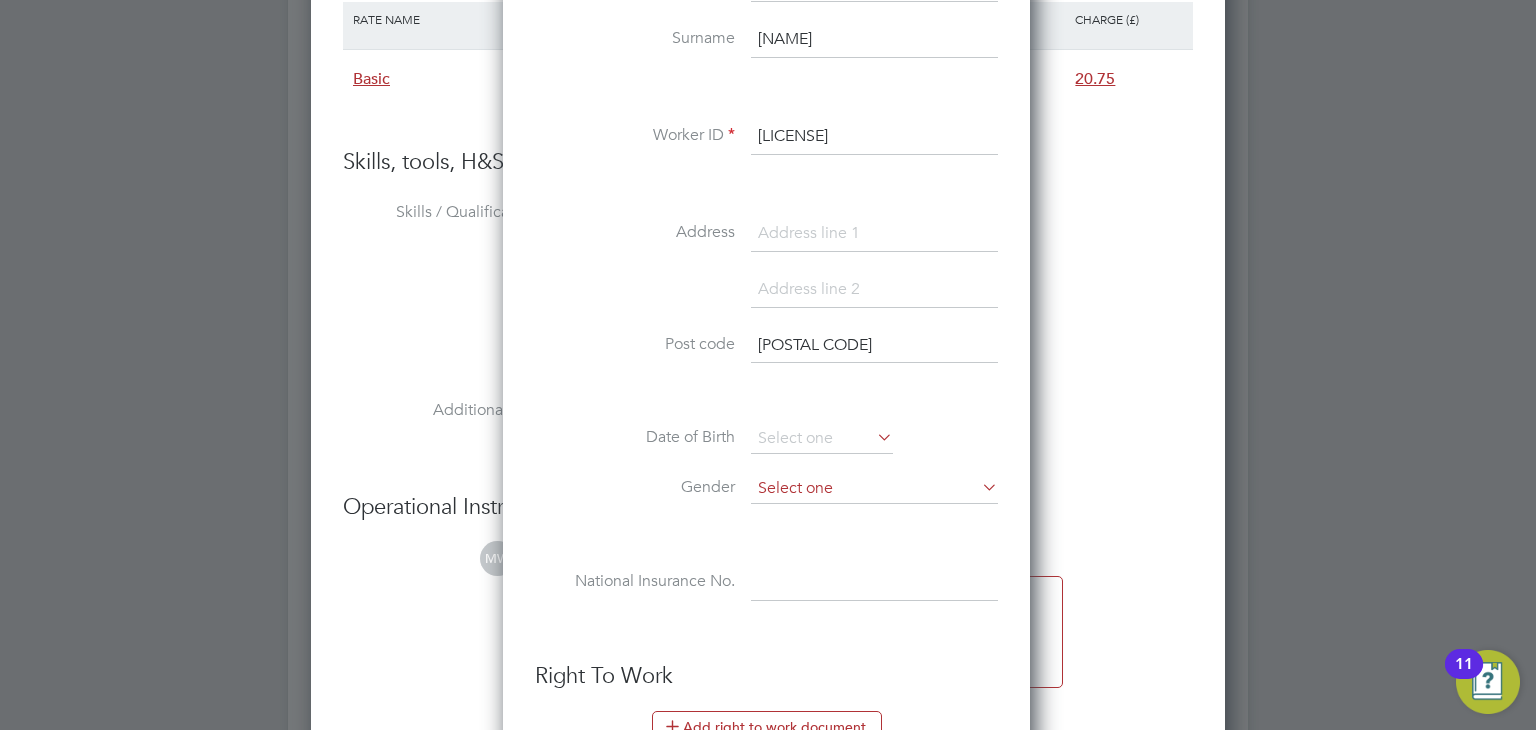 click at bounding box center [874, 489] 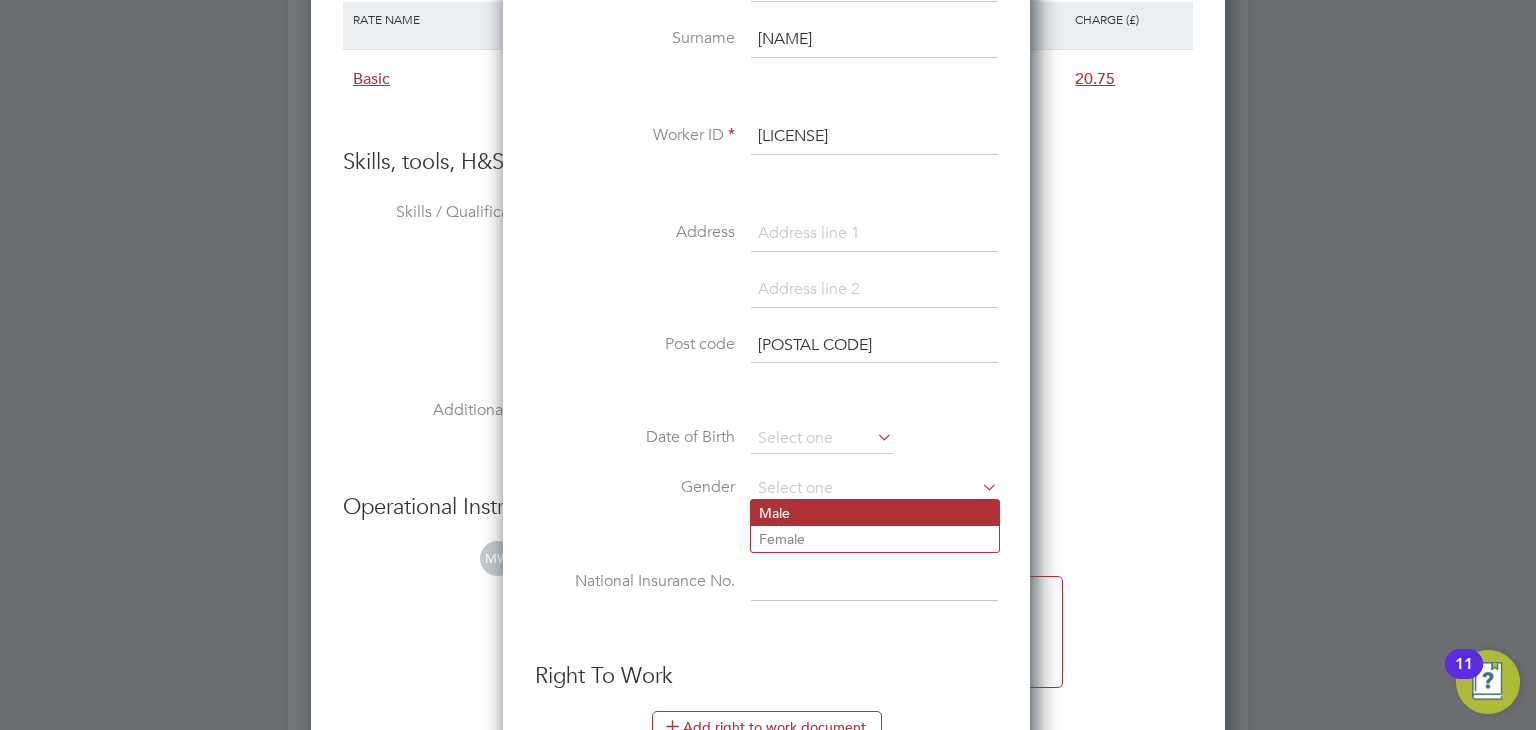 click on "Male" 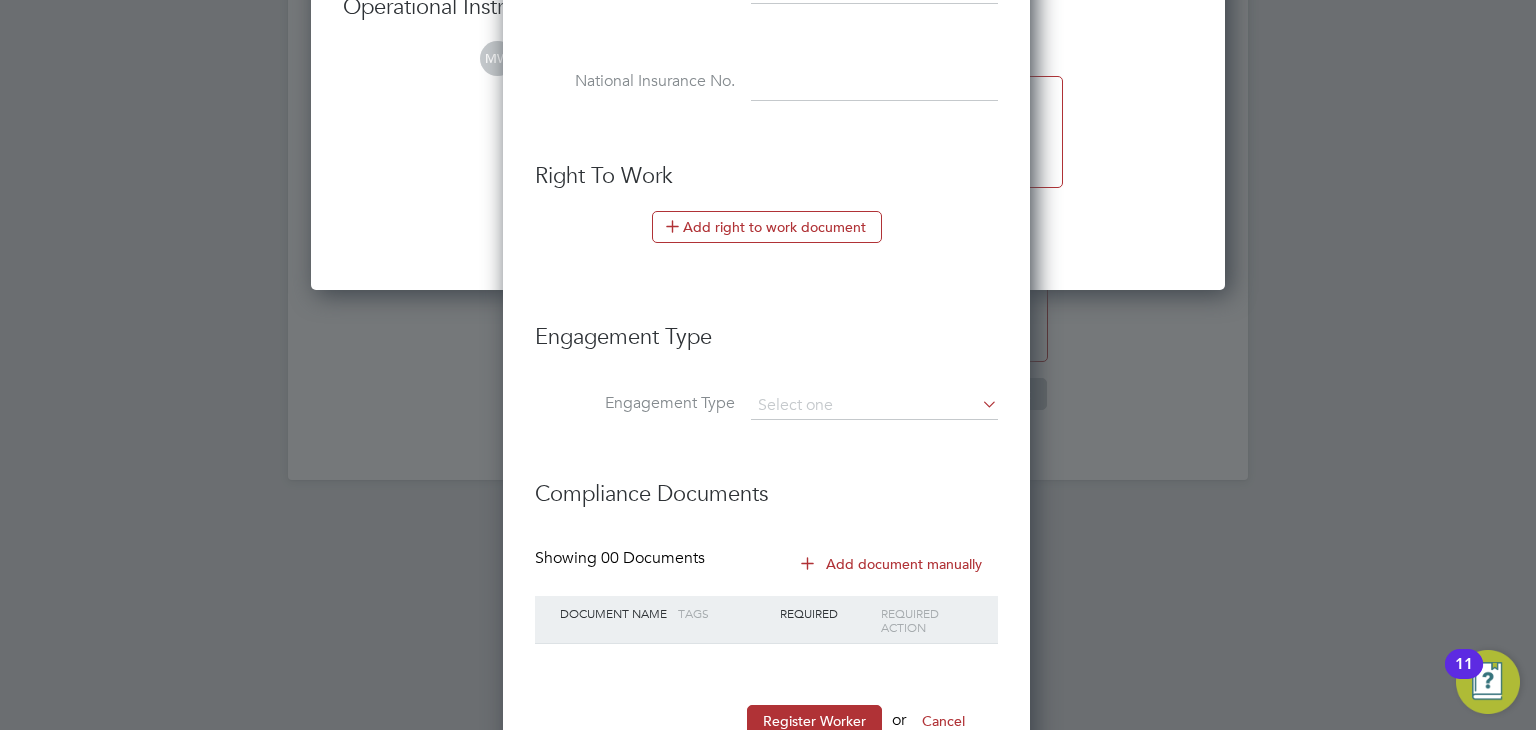 scroll, scrollTop: 2173, scrollLeft: 0, axis: vertical 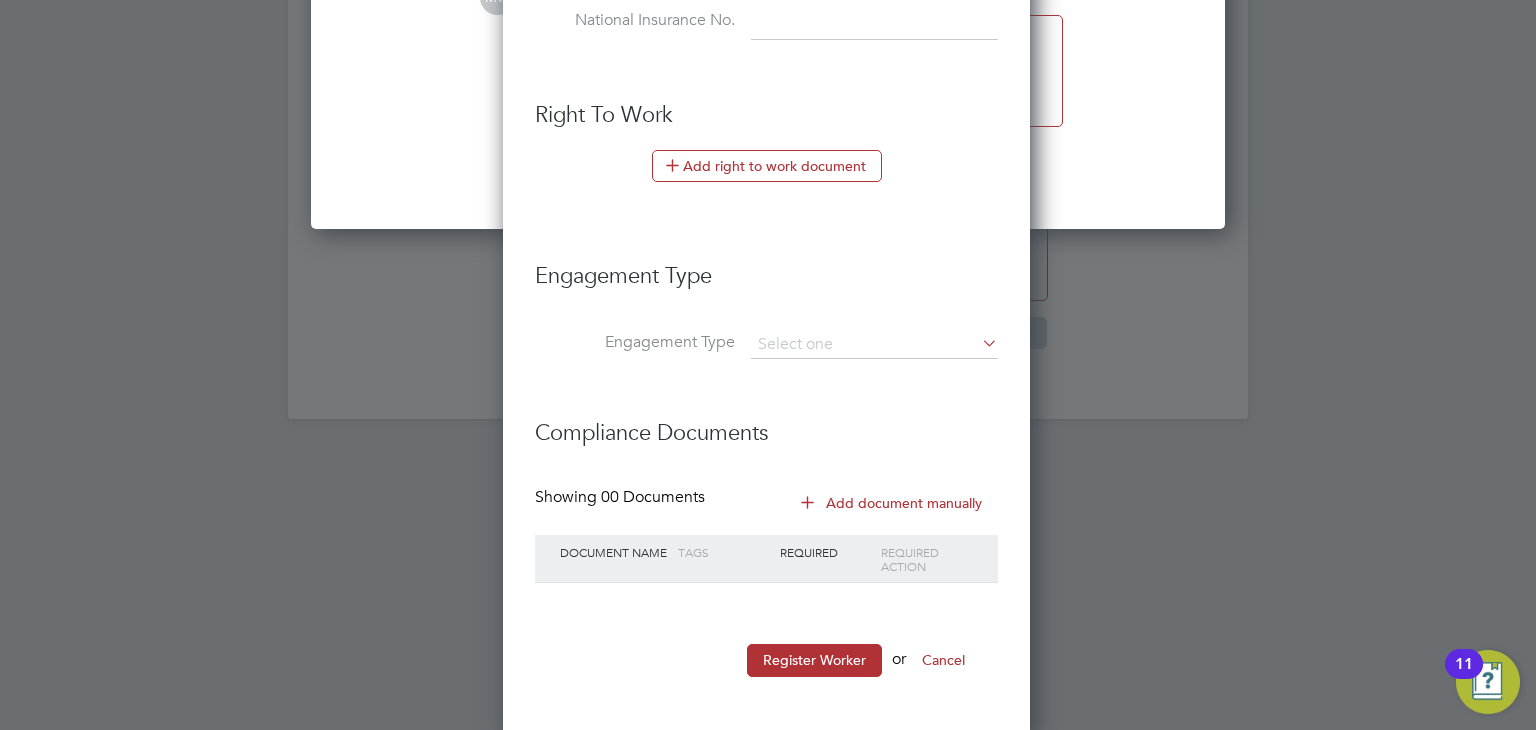 click on "Engagement Type" at bounding box center (766, 286) 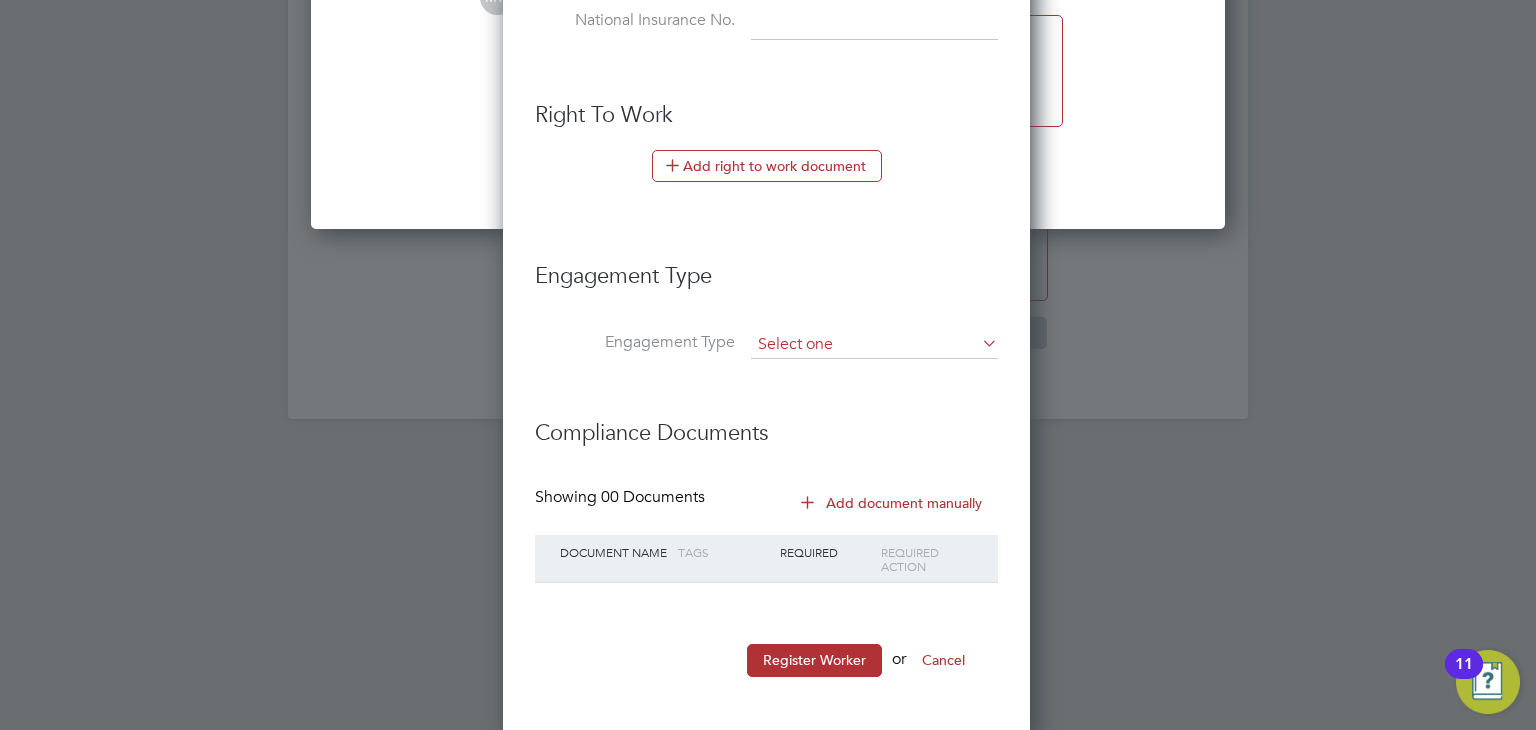 click at bounding box center (874, 345) 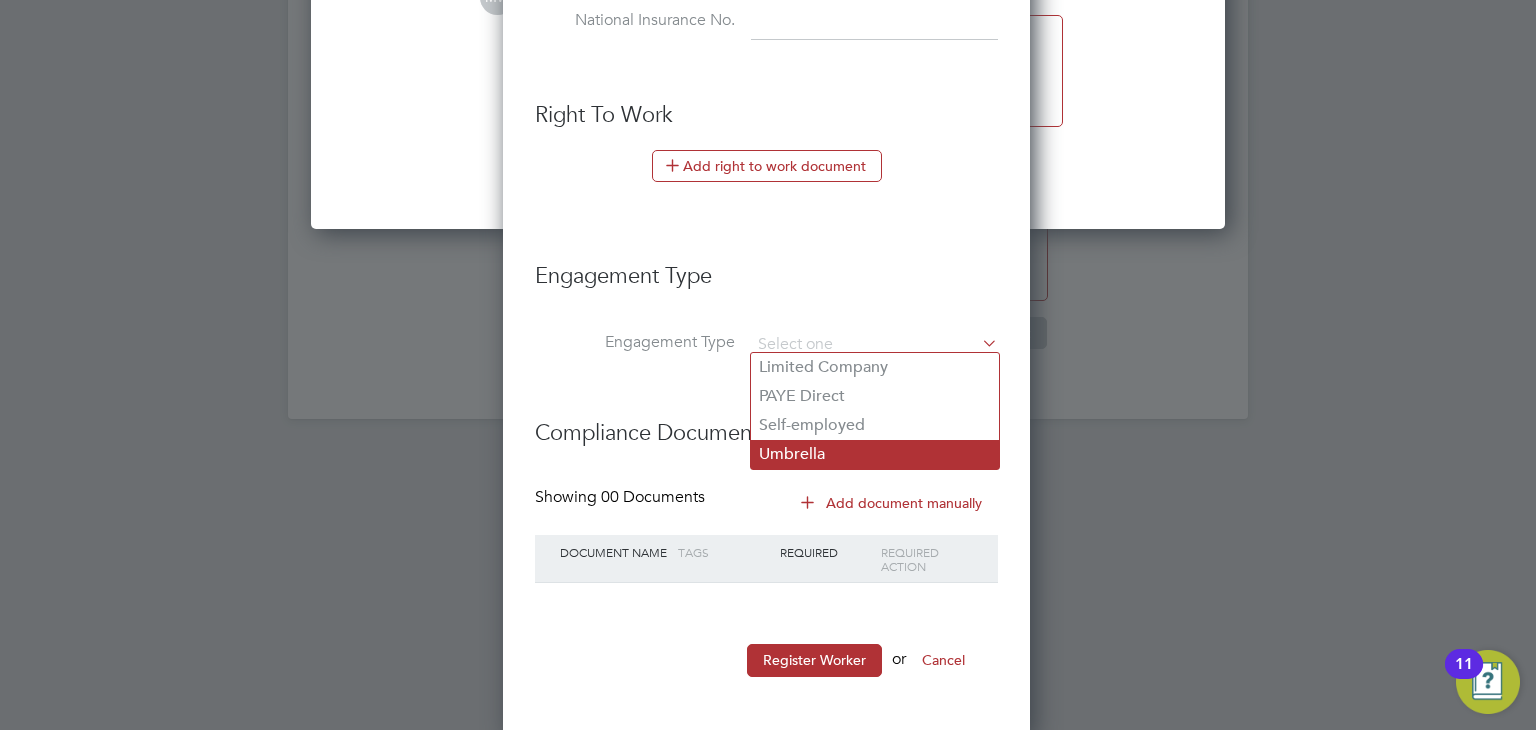 click on "Umbrella" 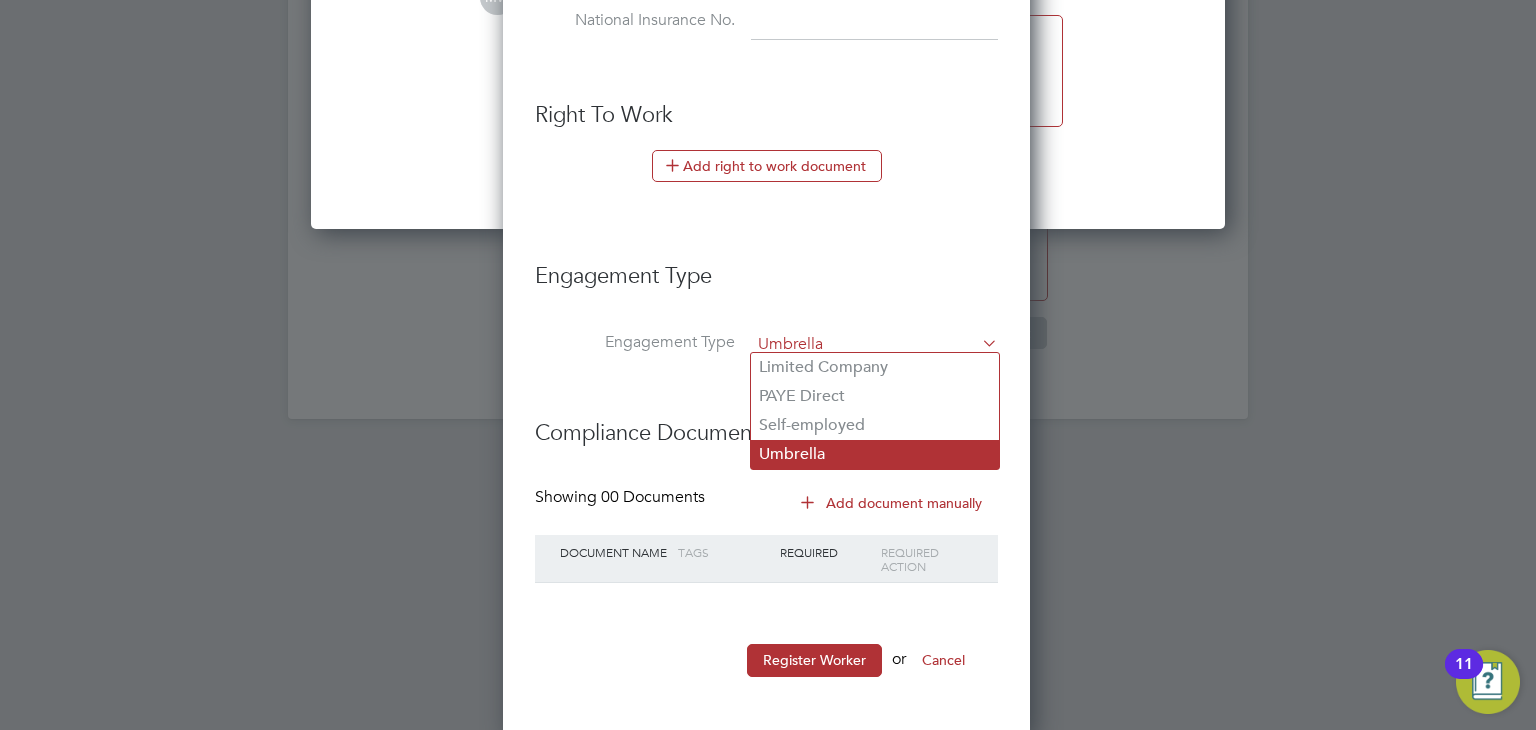 scroll, scrollTop: 10, scrollLeft: 10, axis: both 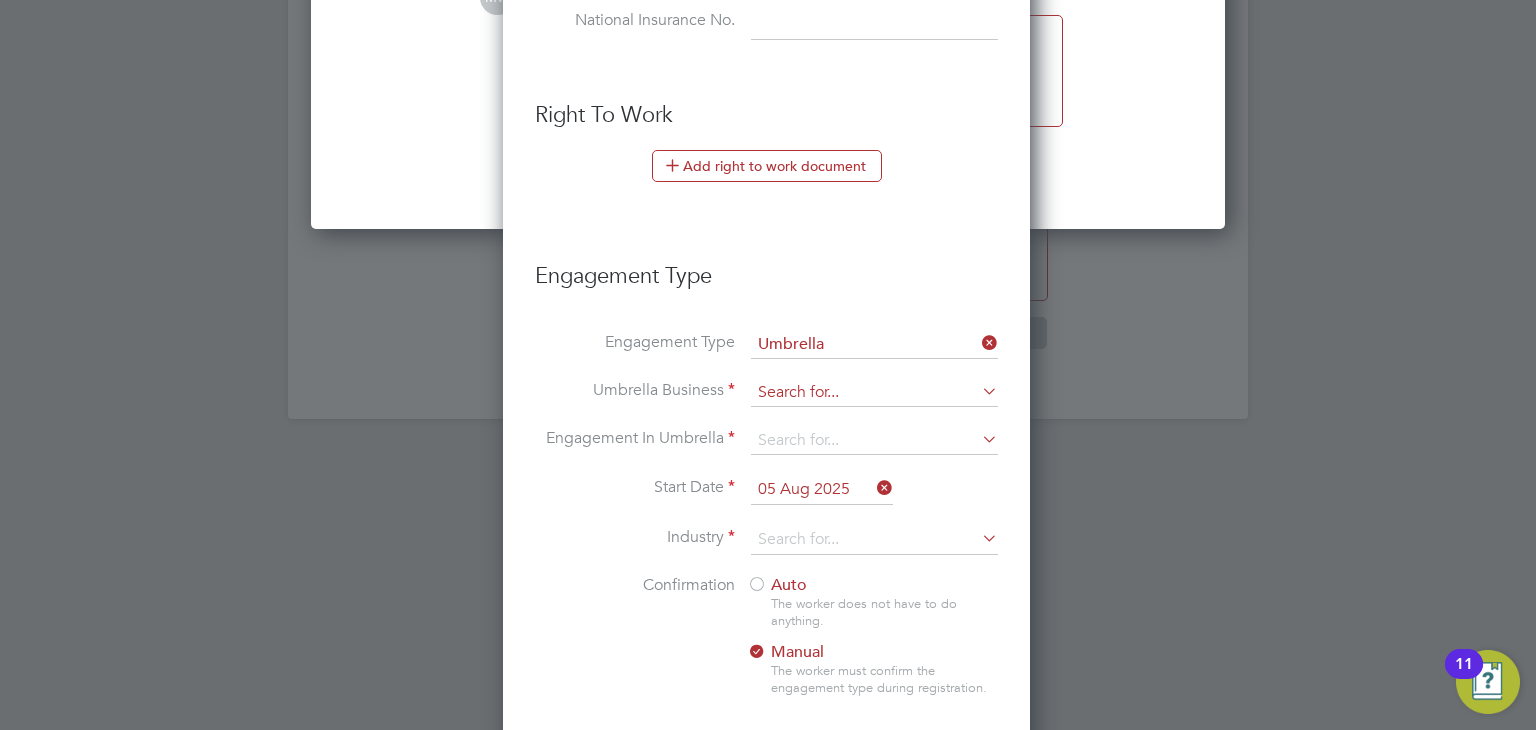 click at bounding box center [874, 393] 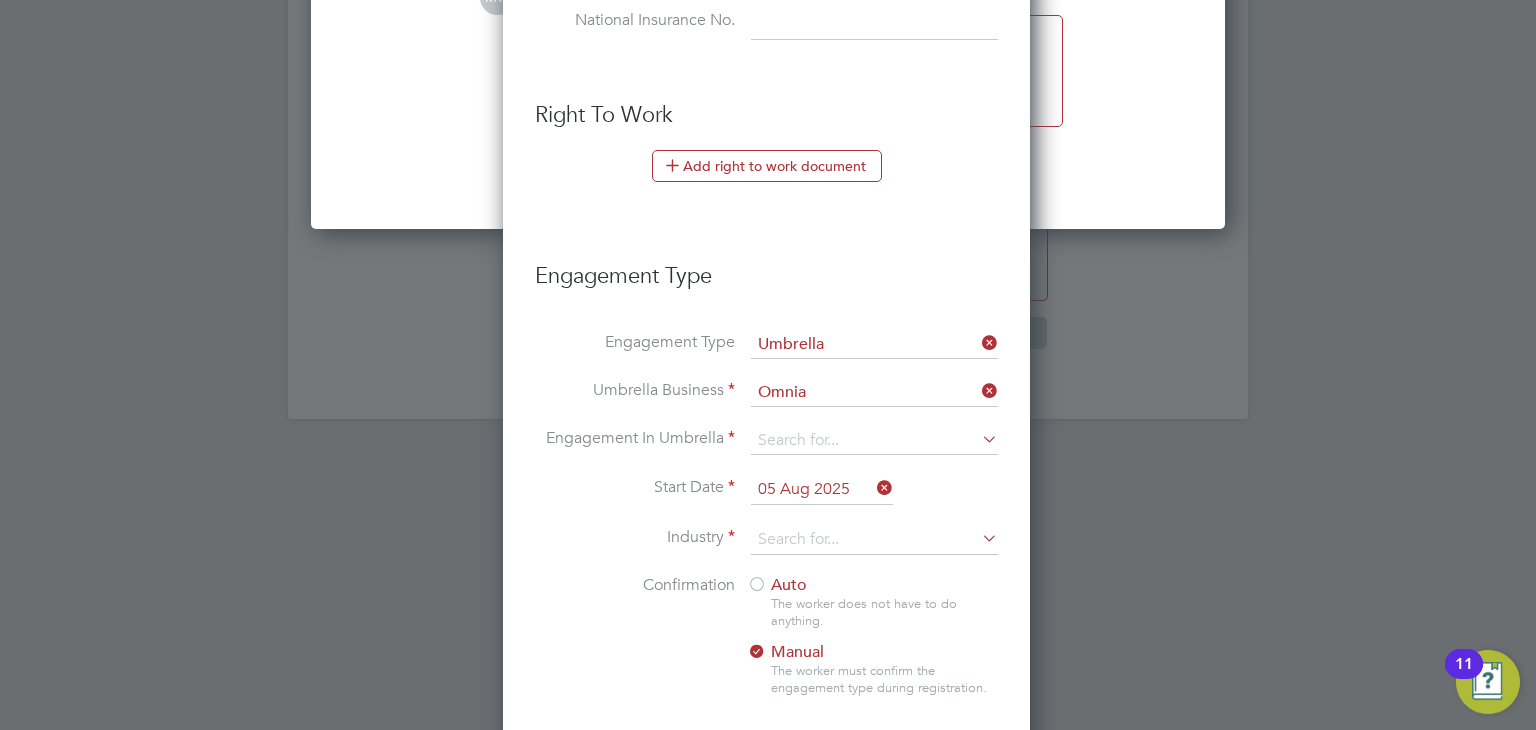 click on "Omnia  Outsourcing Limited" 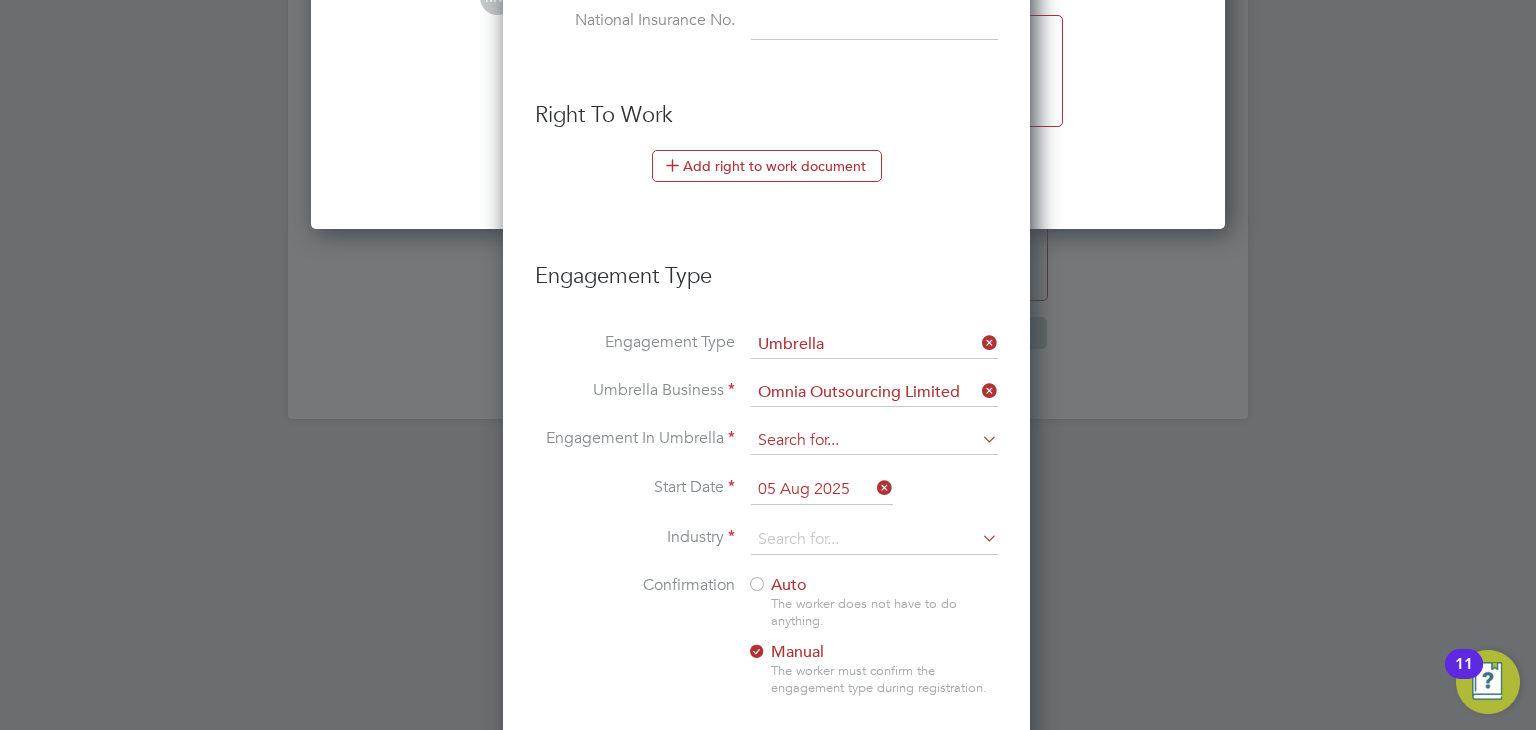 click at bounding box center [874, 441] 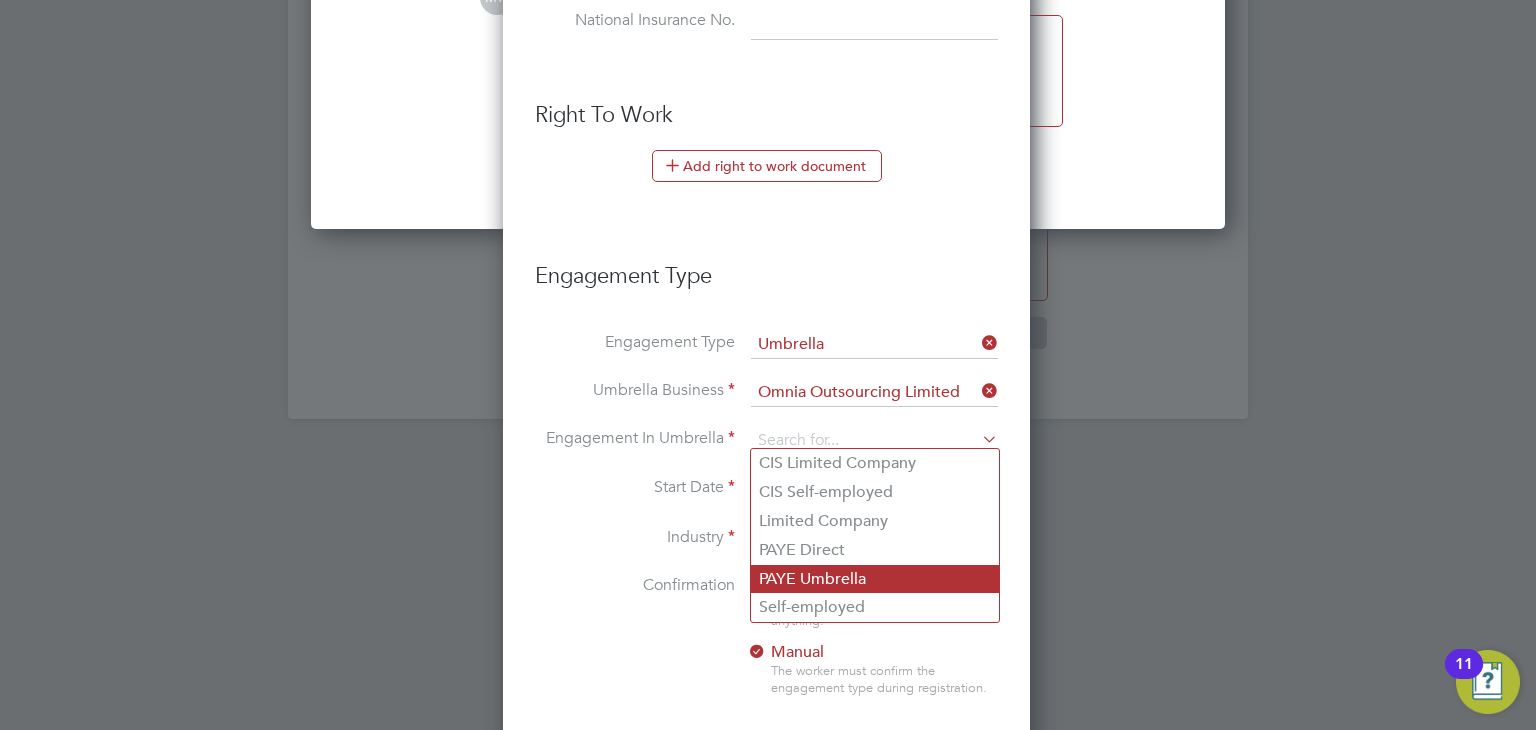 click on "PAYE Umbrella" 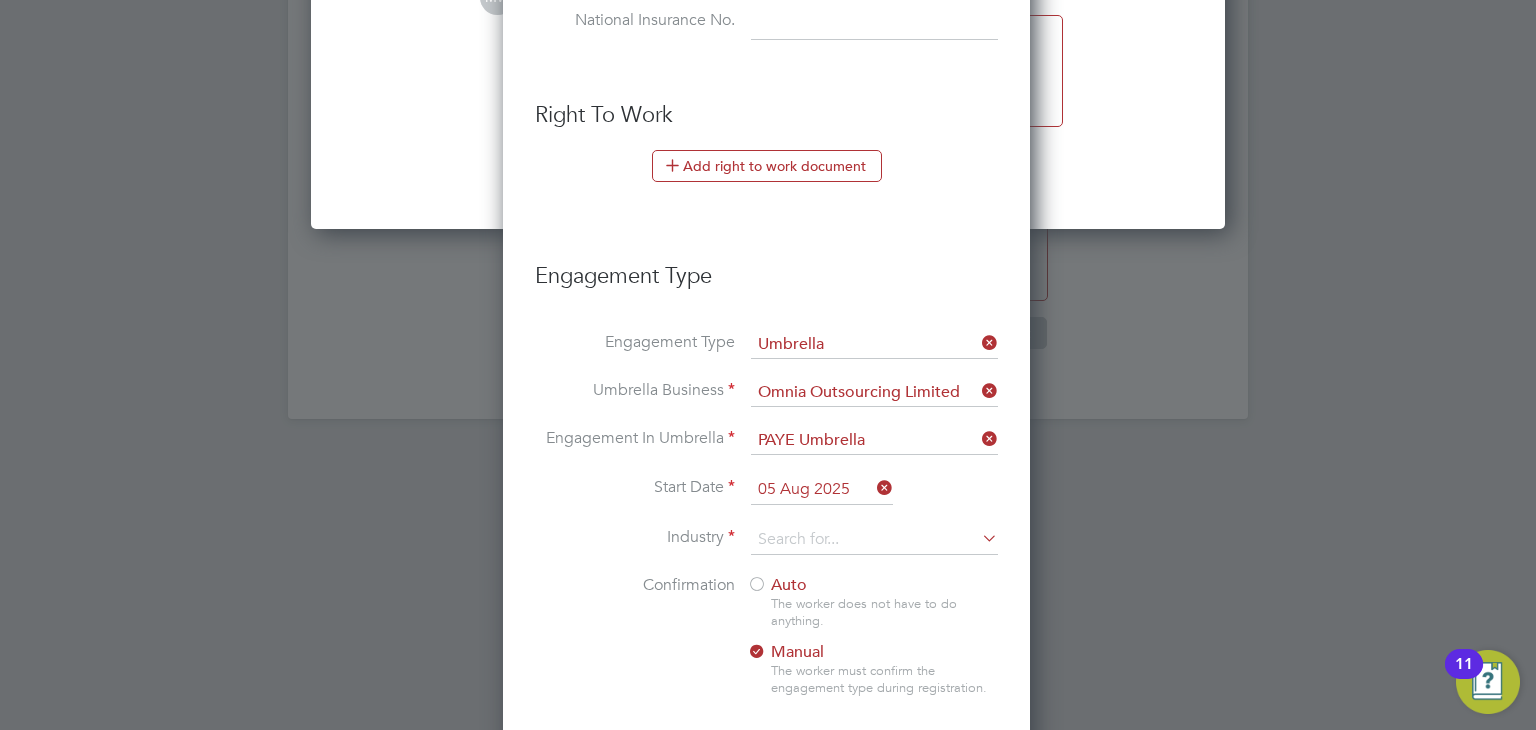 click on "05 Aug 2025" at bounding box center [822, 490] 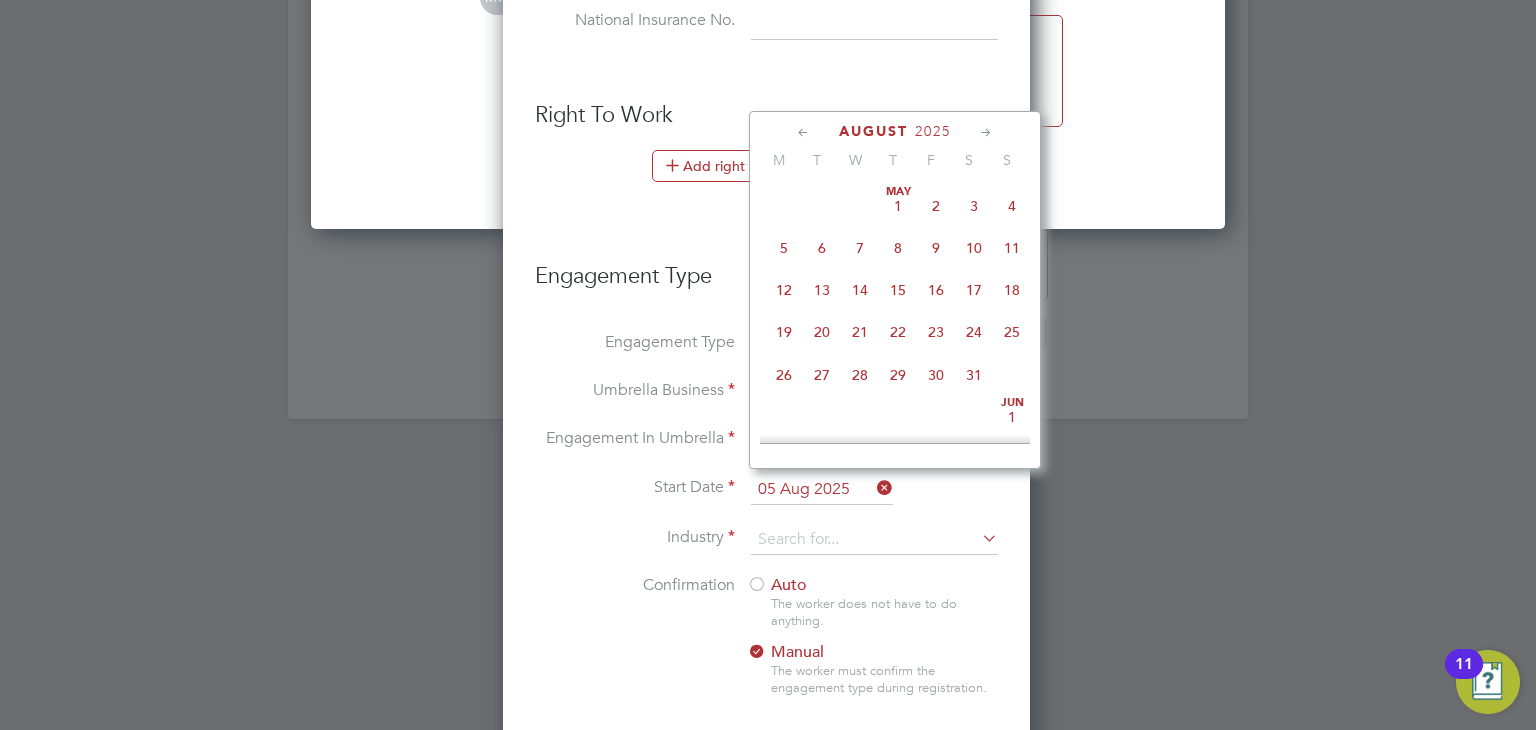 scroll, scrollTop: 652, scrollLeft: 0, axis: vertical 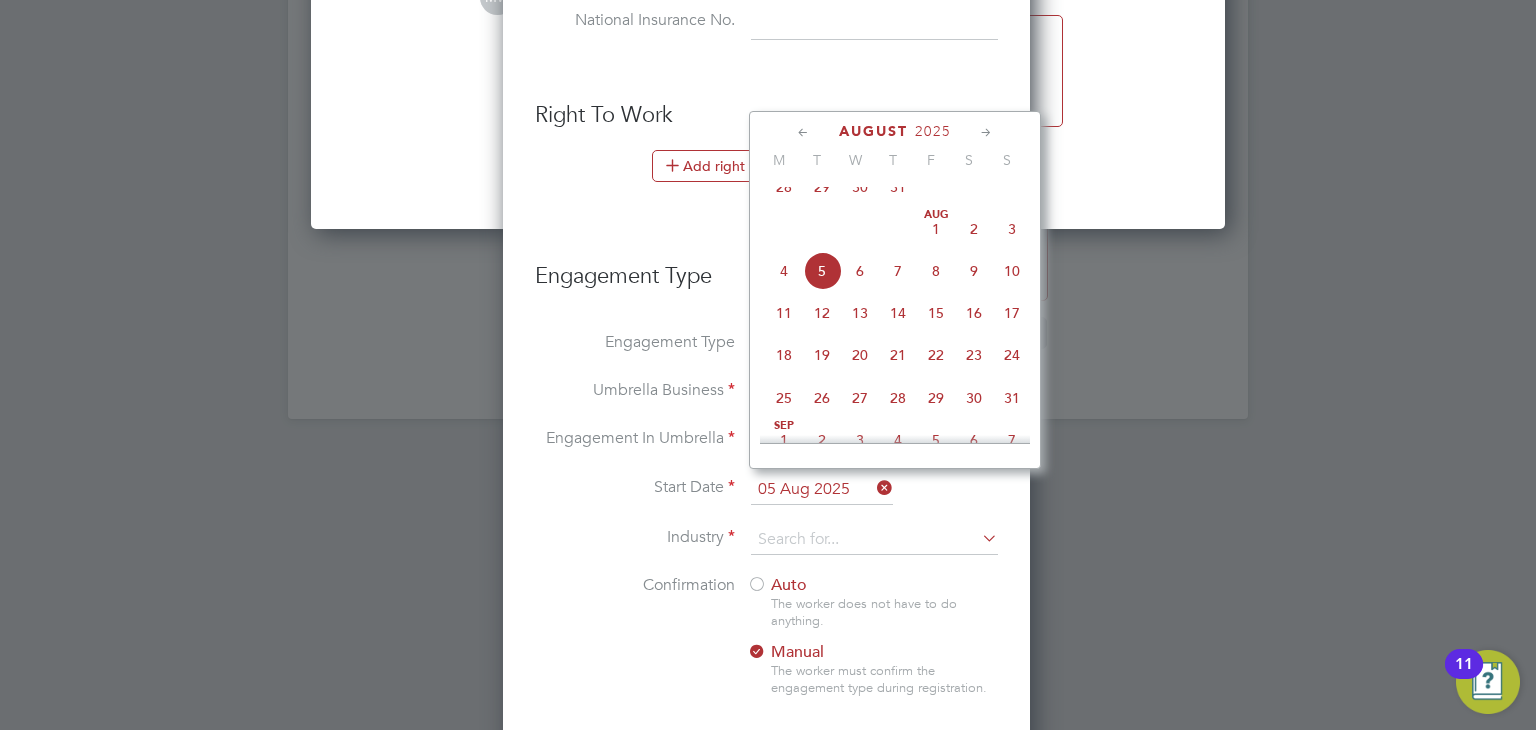 click on "28" 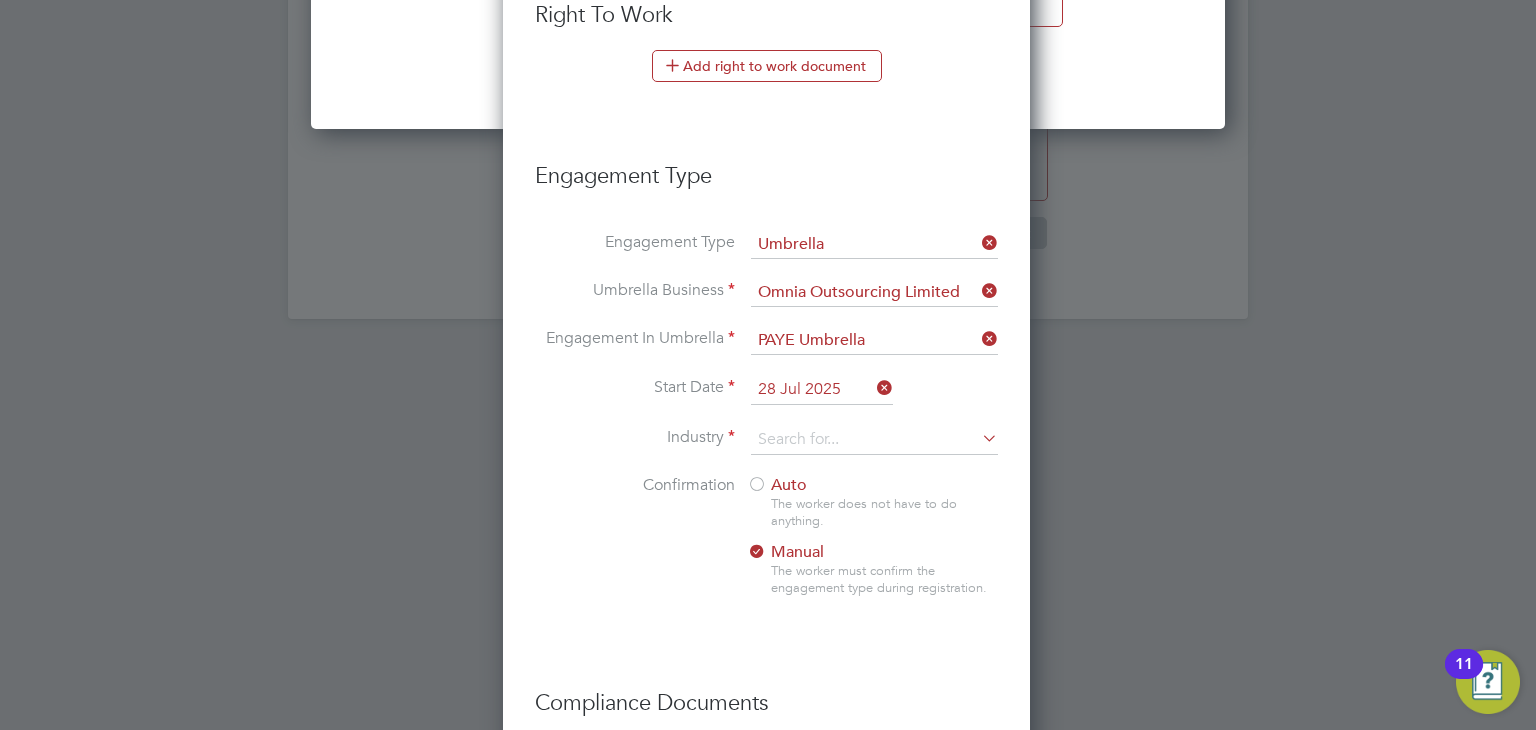 scroll, scrollTop: 2373, scrollLeft: 0, axis: vertical 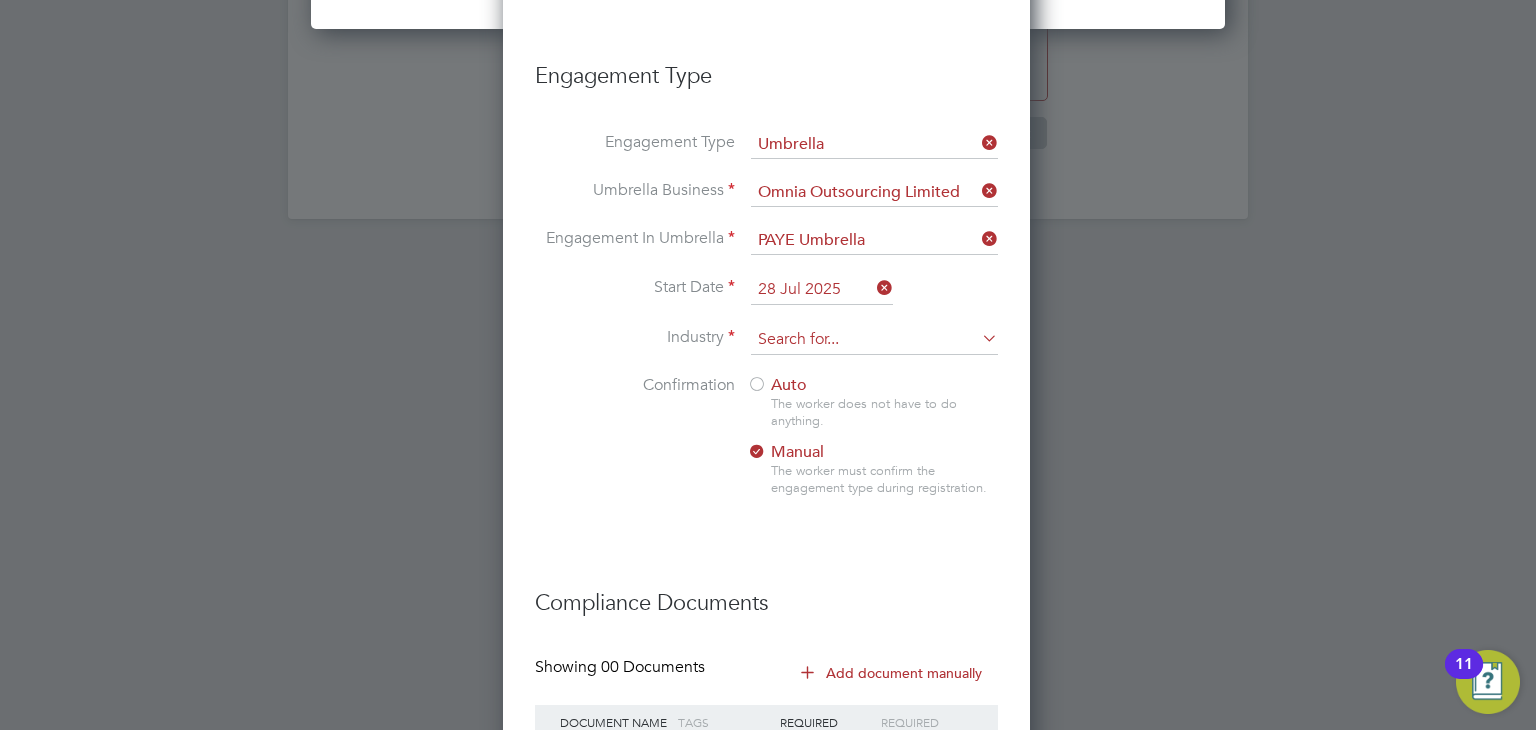 click at bounding box center (874, 340) 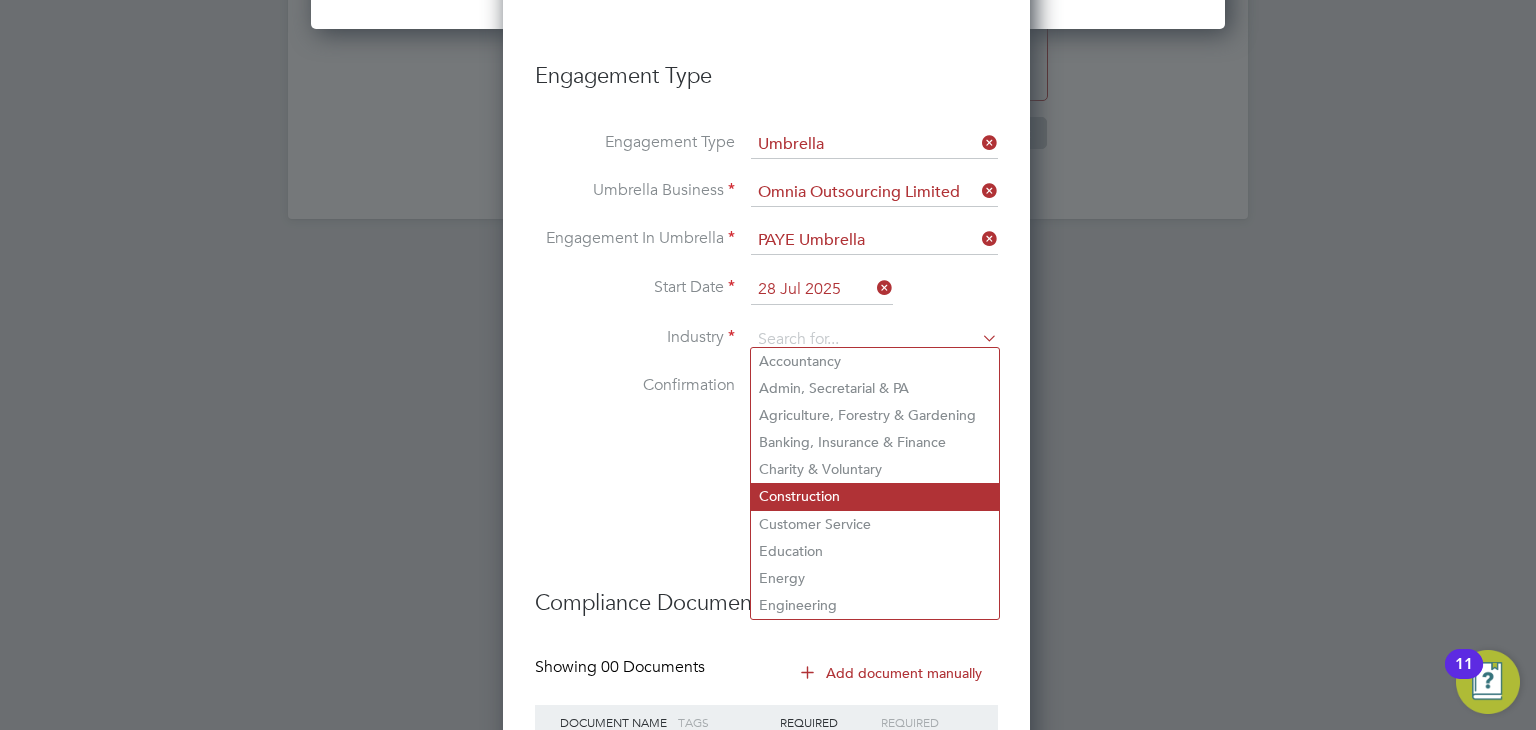 click on "Construction" 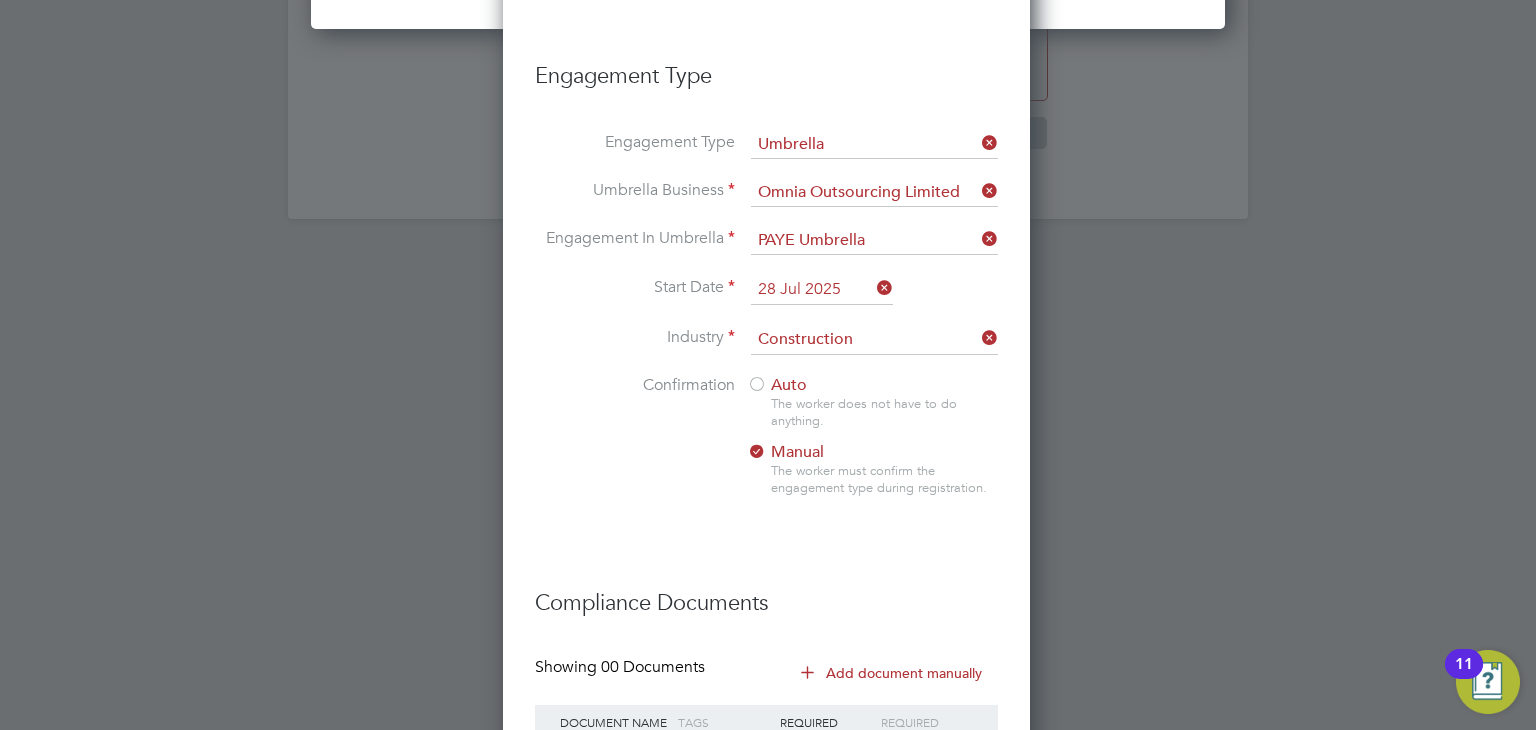 click on "Auto" at bounding box center (777, 385) 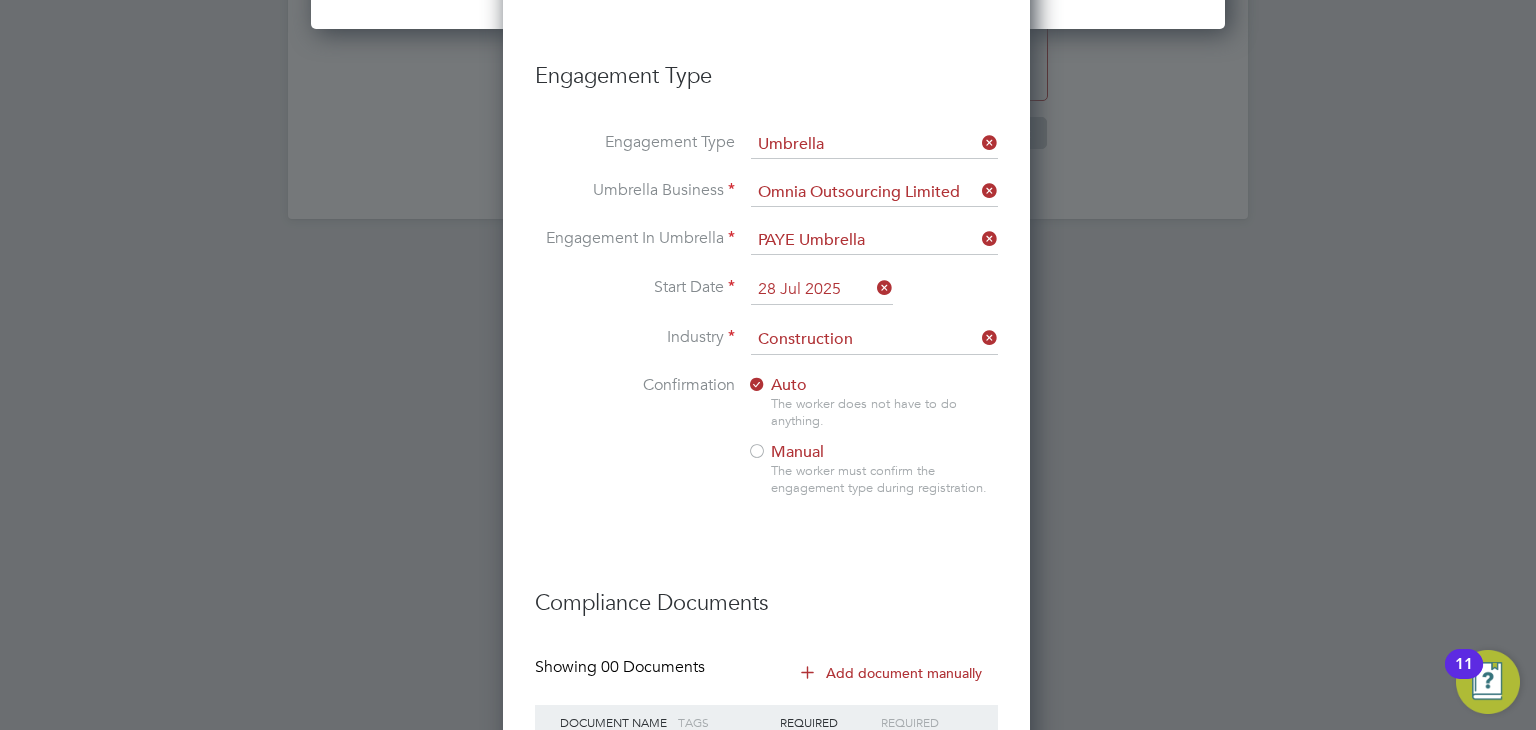 scroll, scrollTop: 2542, scrollLeft: 0, axis: vertical 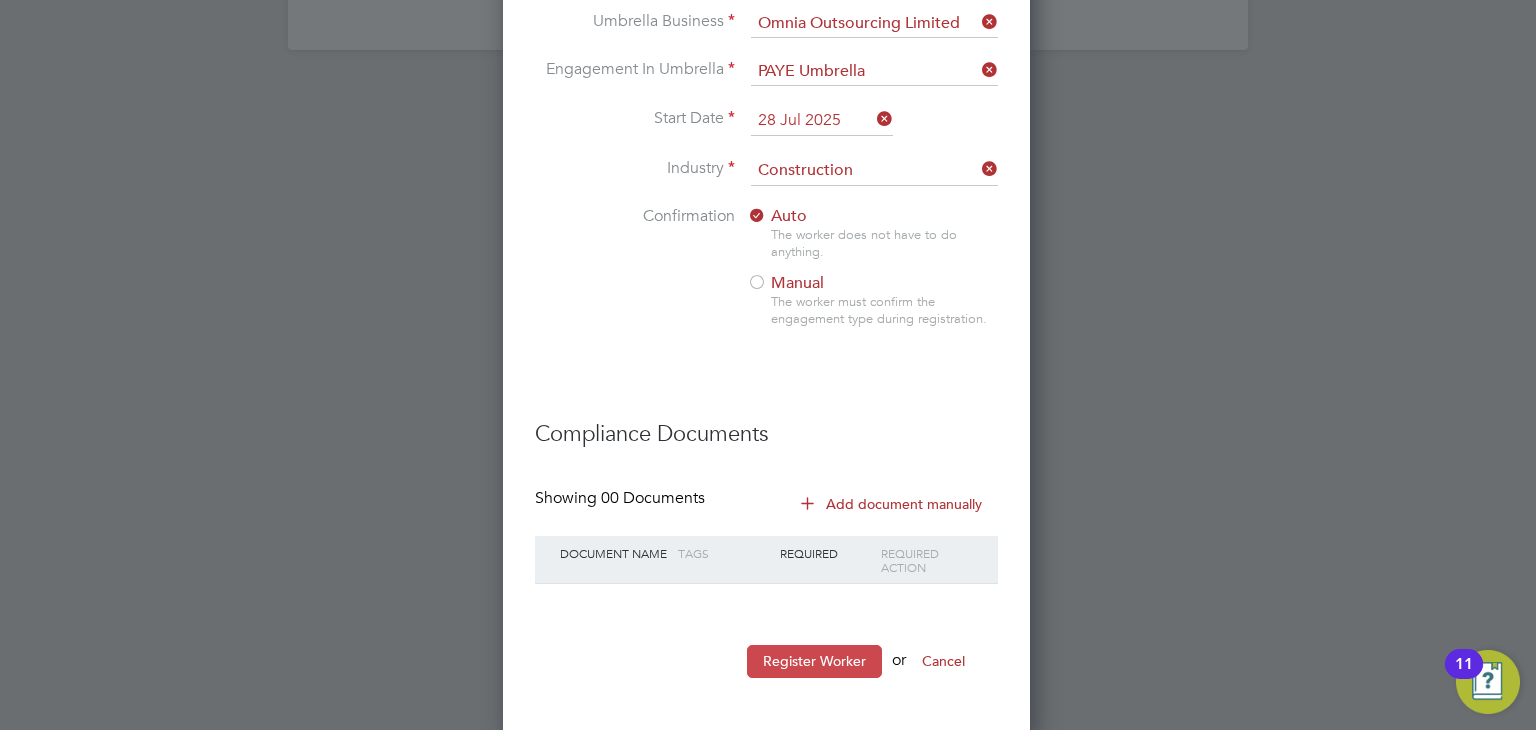 click on "Register Worker" at bounding box center (814, 661) 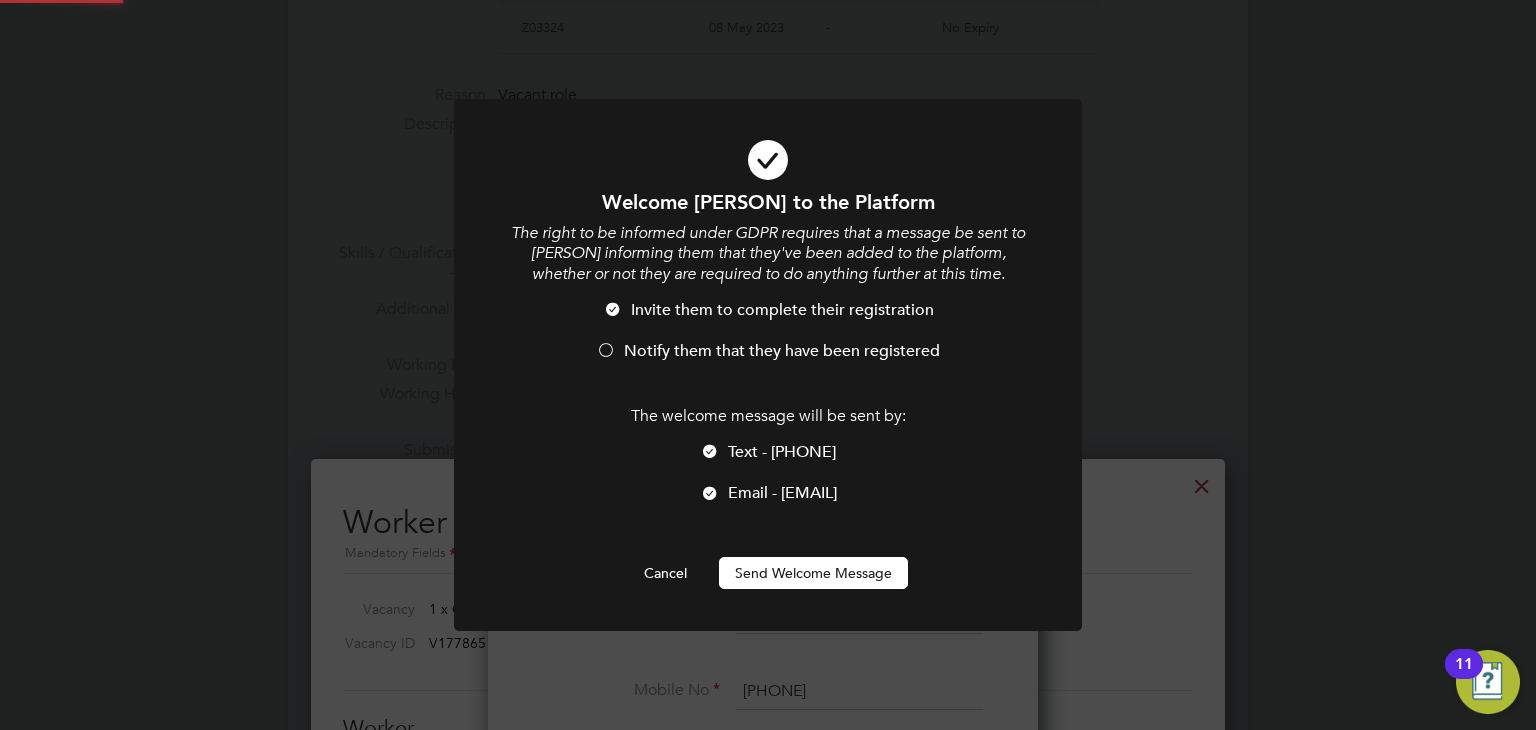 scroll, scrollTop: 0, scrollLeft: 0, axis: both 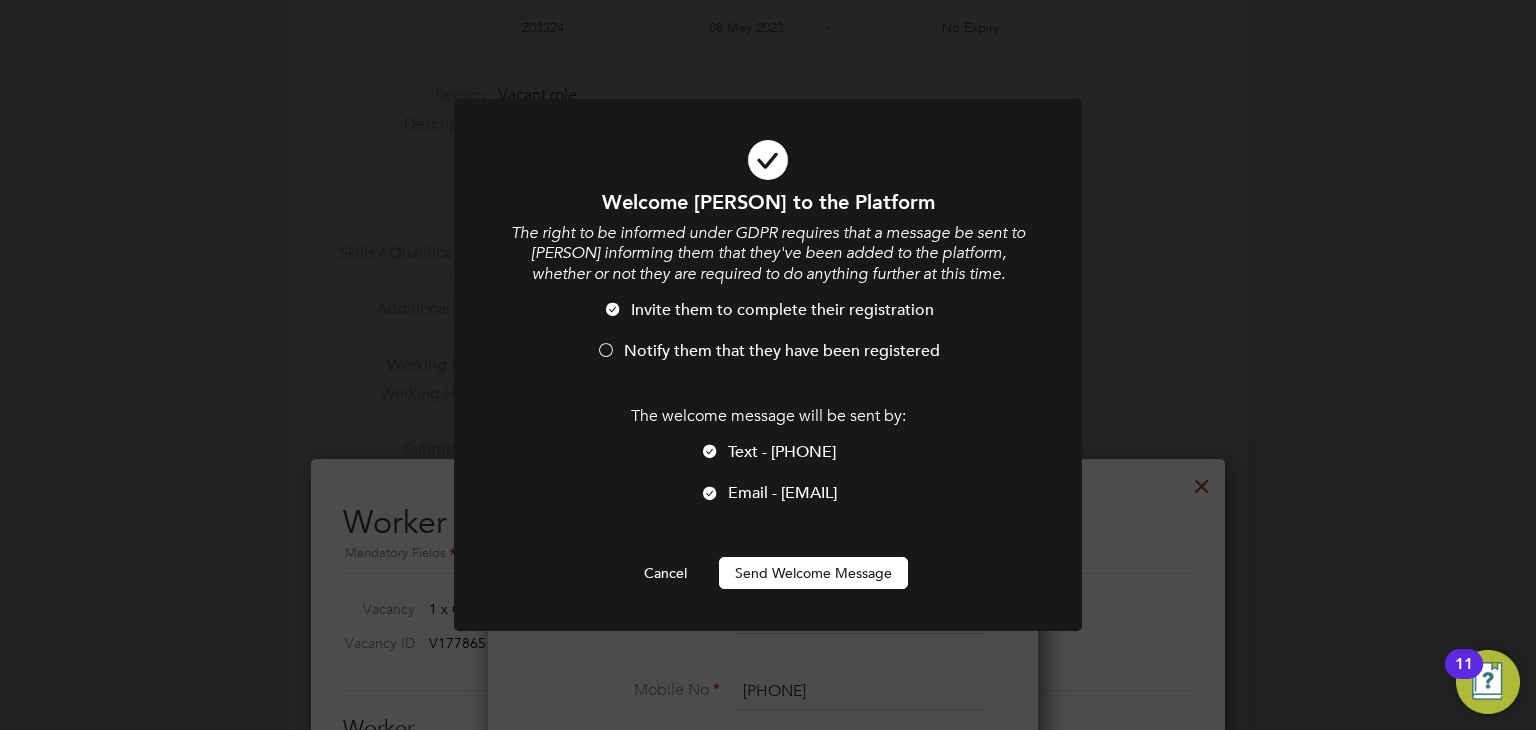 click on "Send Welcome Message" at bounding box center (813, 573) 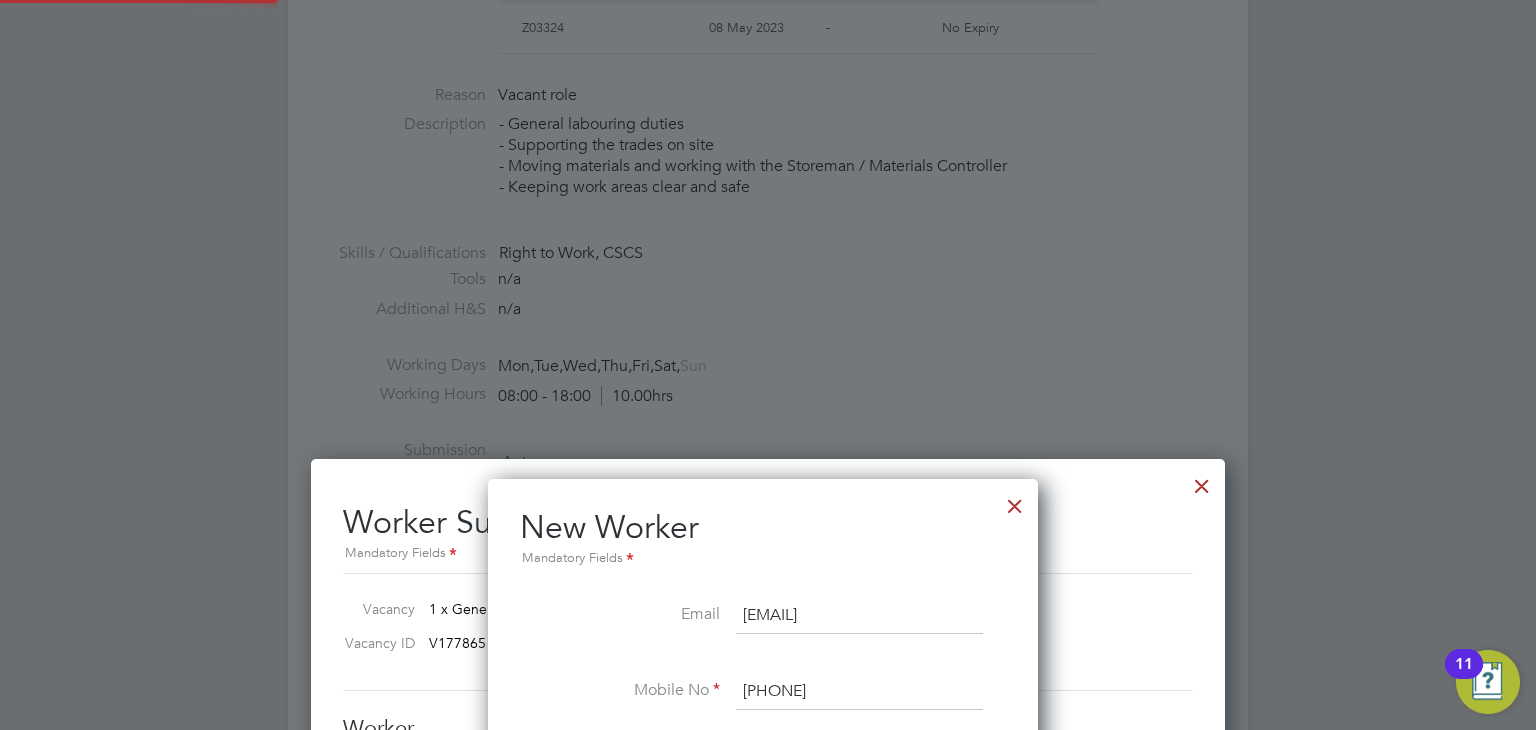 type on "Yosef Asfeha (CAN-104984)" 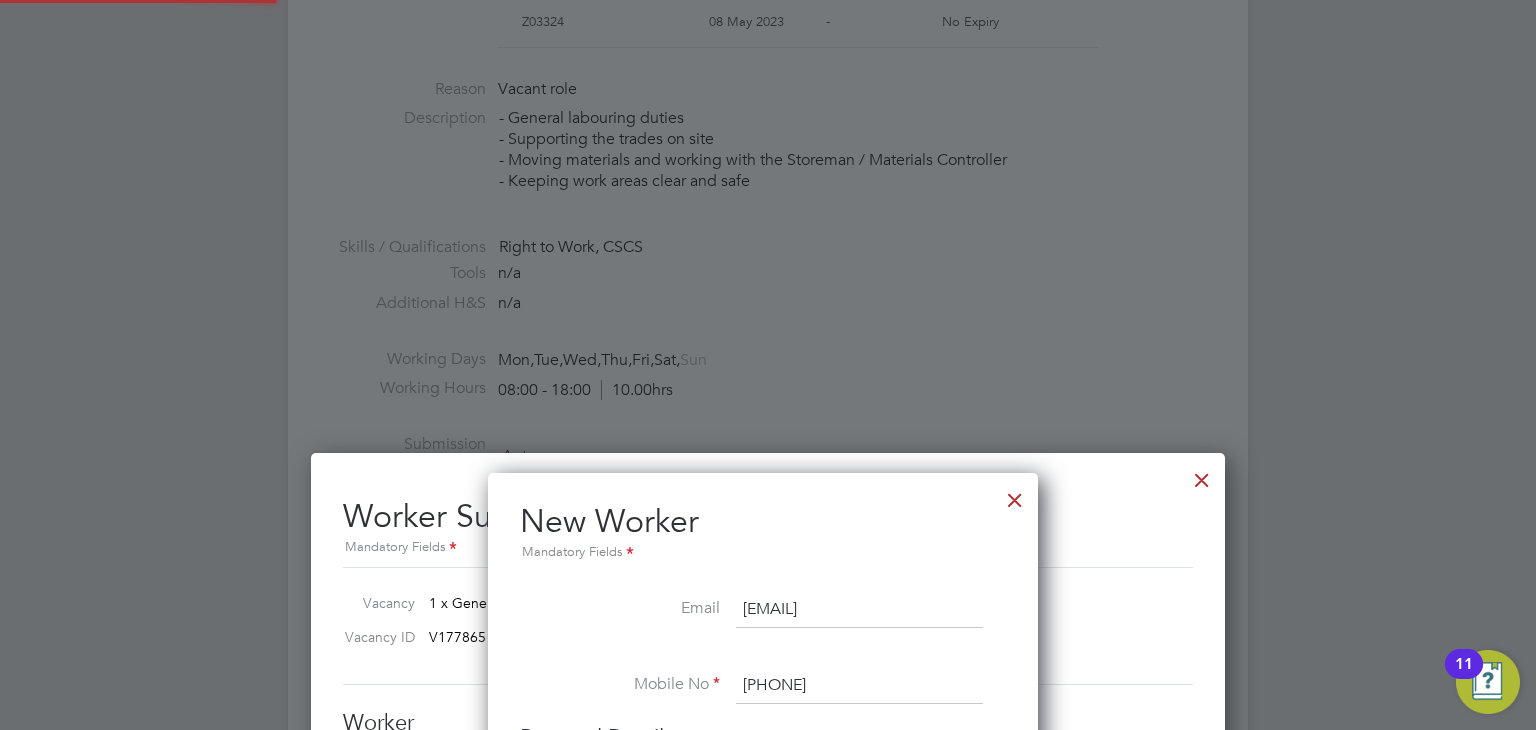 scroll, scrollTop: 9, scrollLeft: 9, axis: both 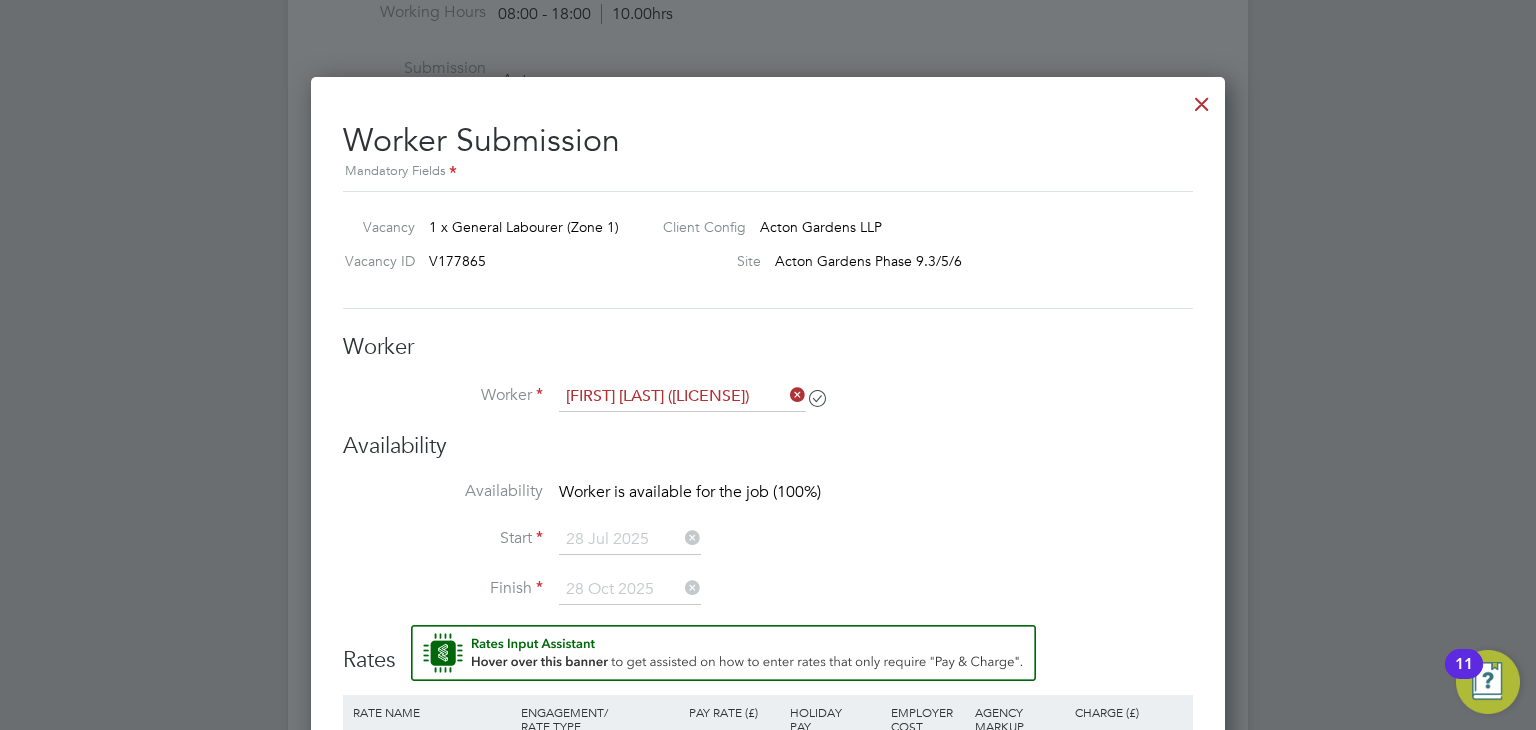 click at bounding box center (786, 395) 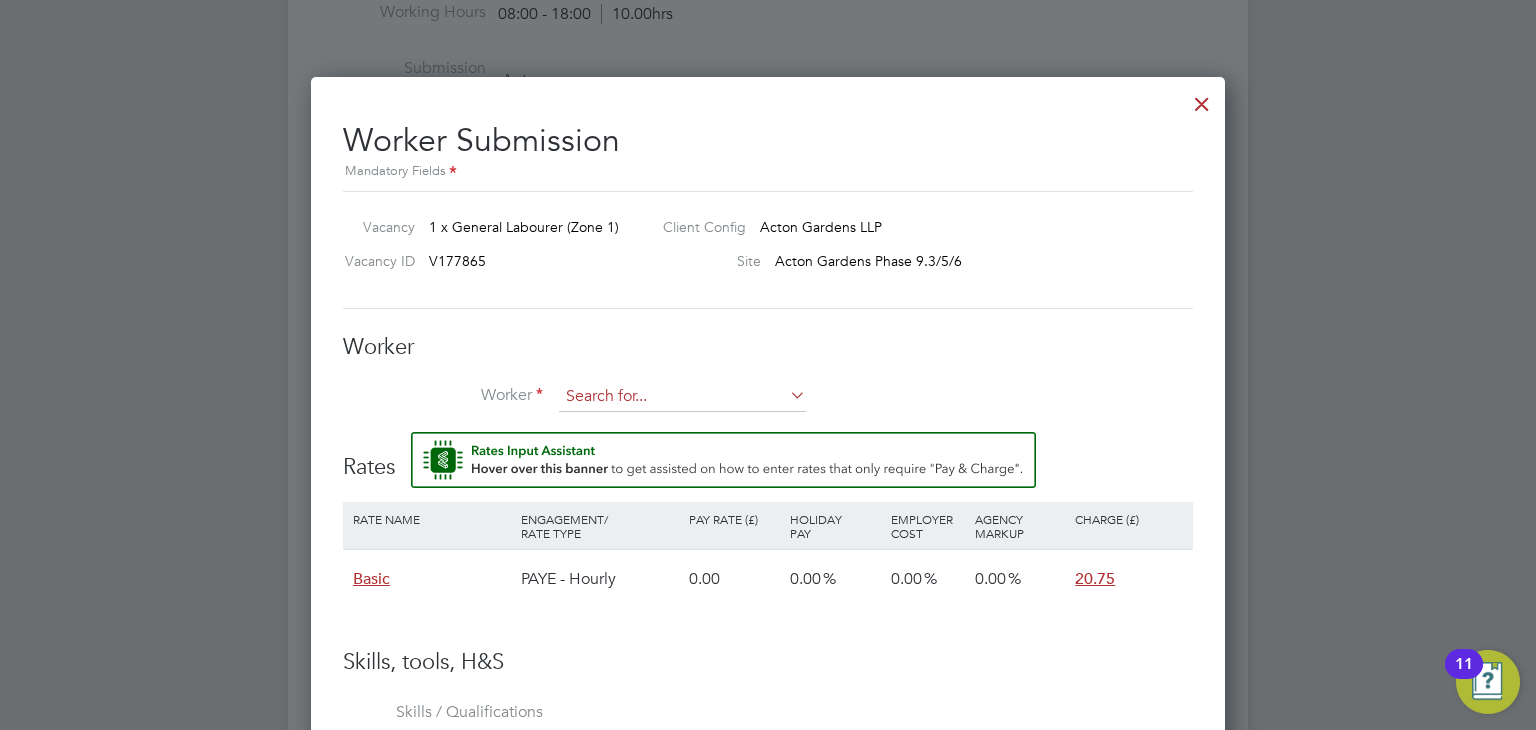 scroll, scrollTop: 1212, scrollLeft: 915, axis: both 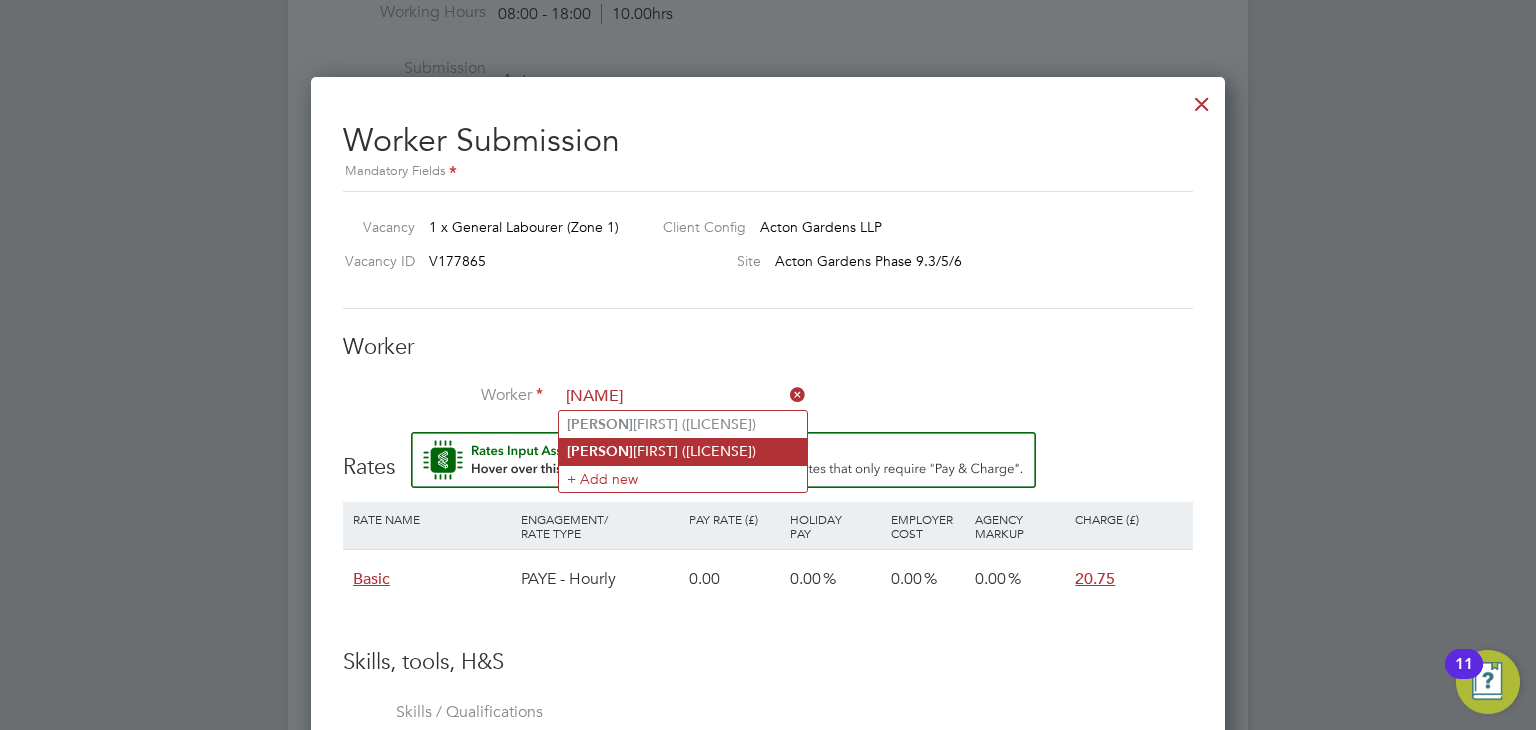 click on "Yosef  Asfeha (CAN-104984)" 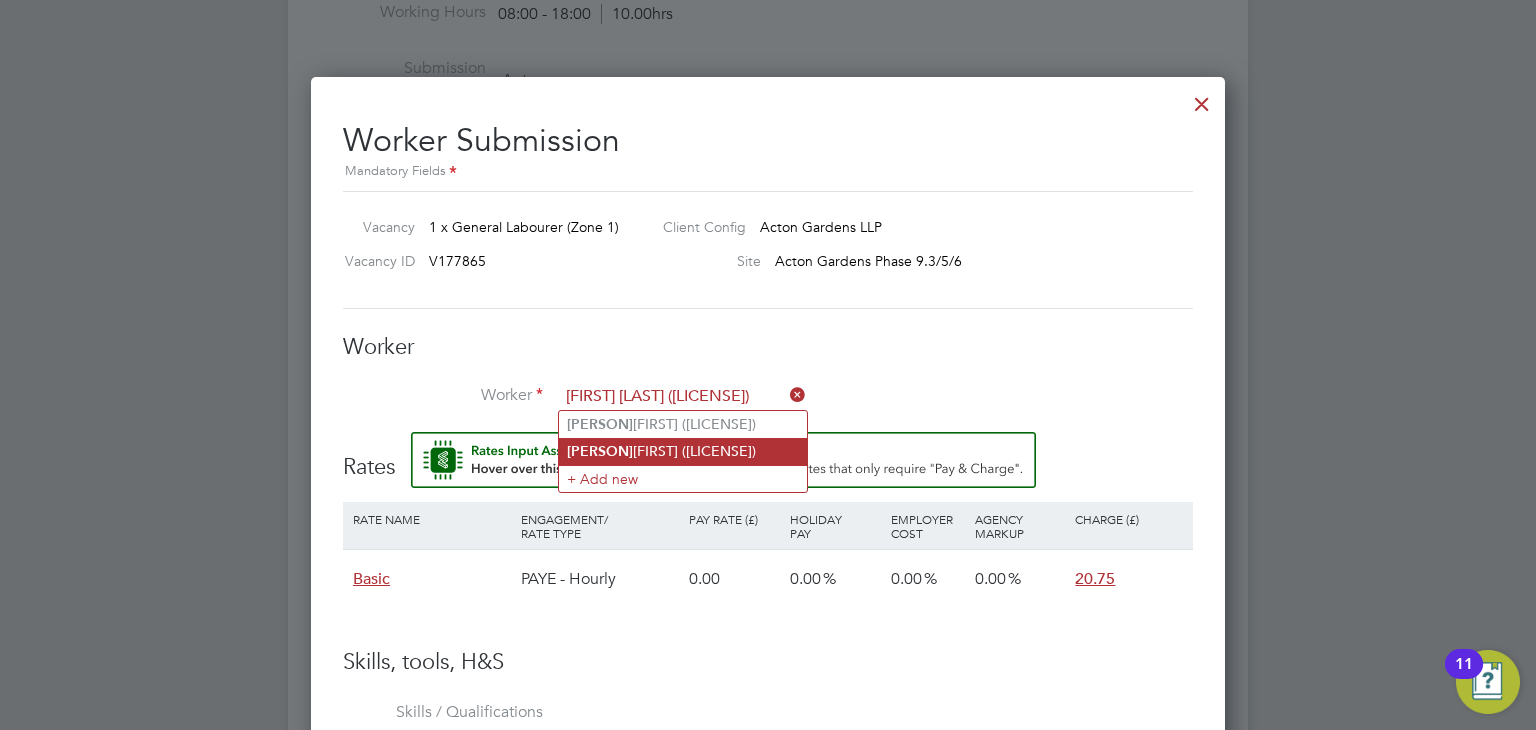 scroll, scrollTop: 9, scrollLeft: 9, axis: both 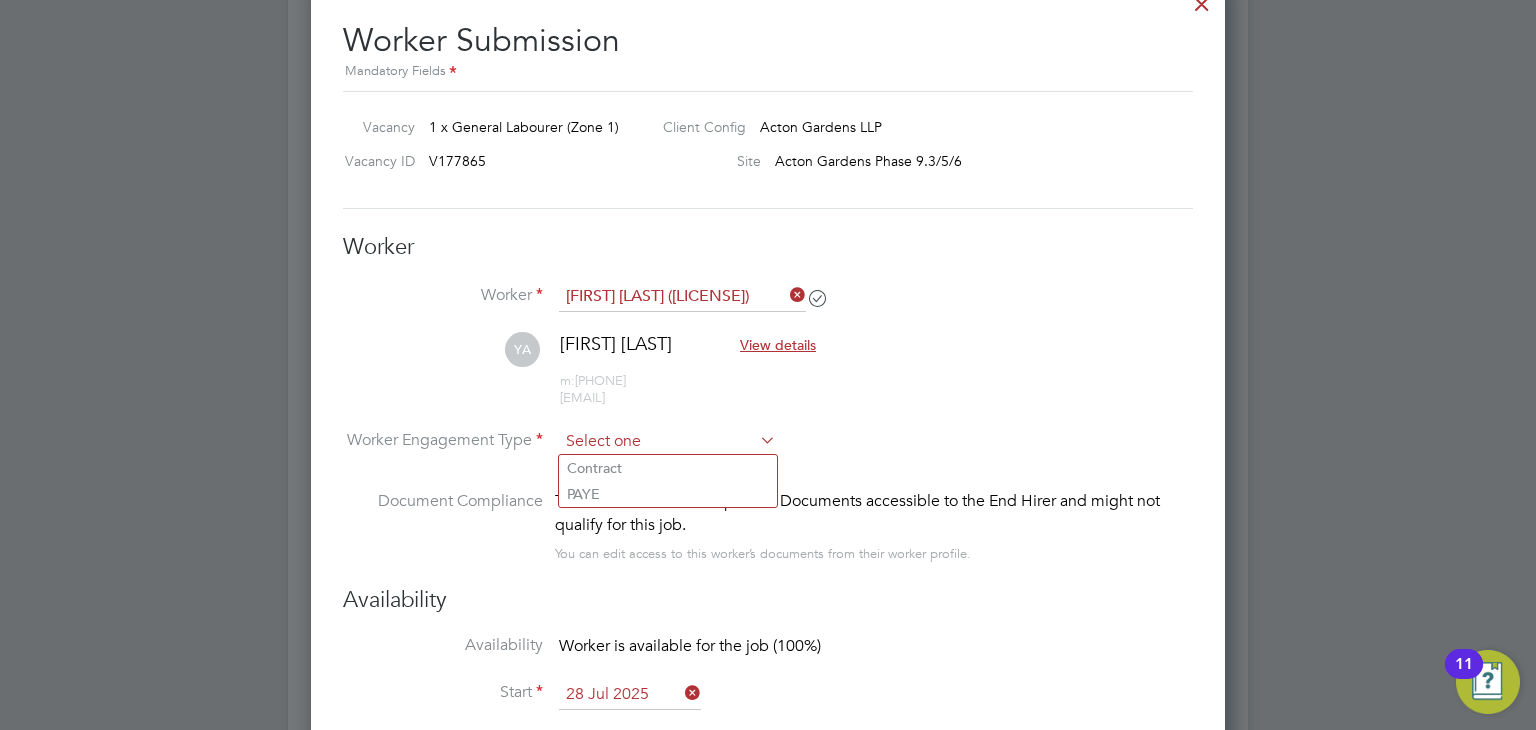 click at bounding box center [667, 442] 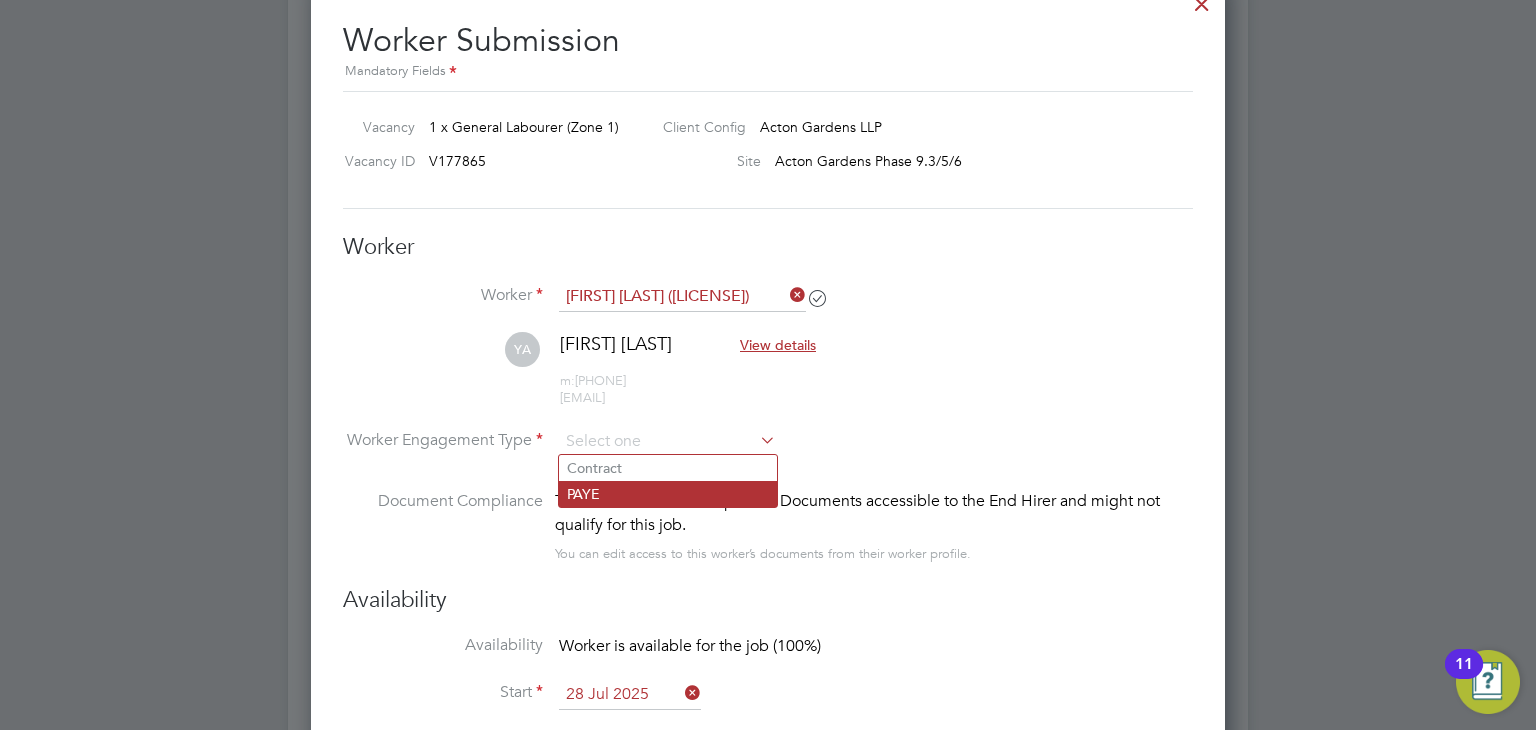 click on "PAYE" 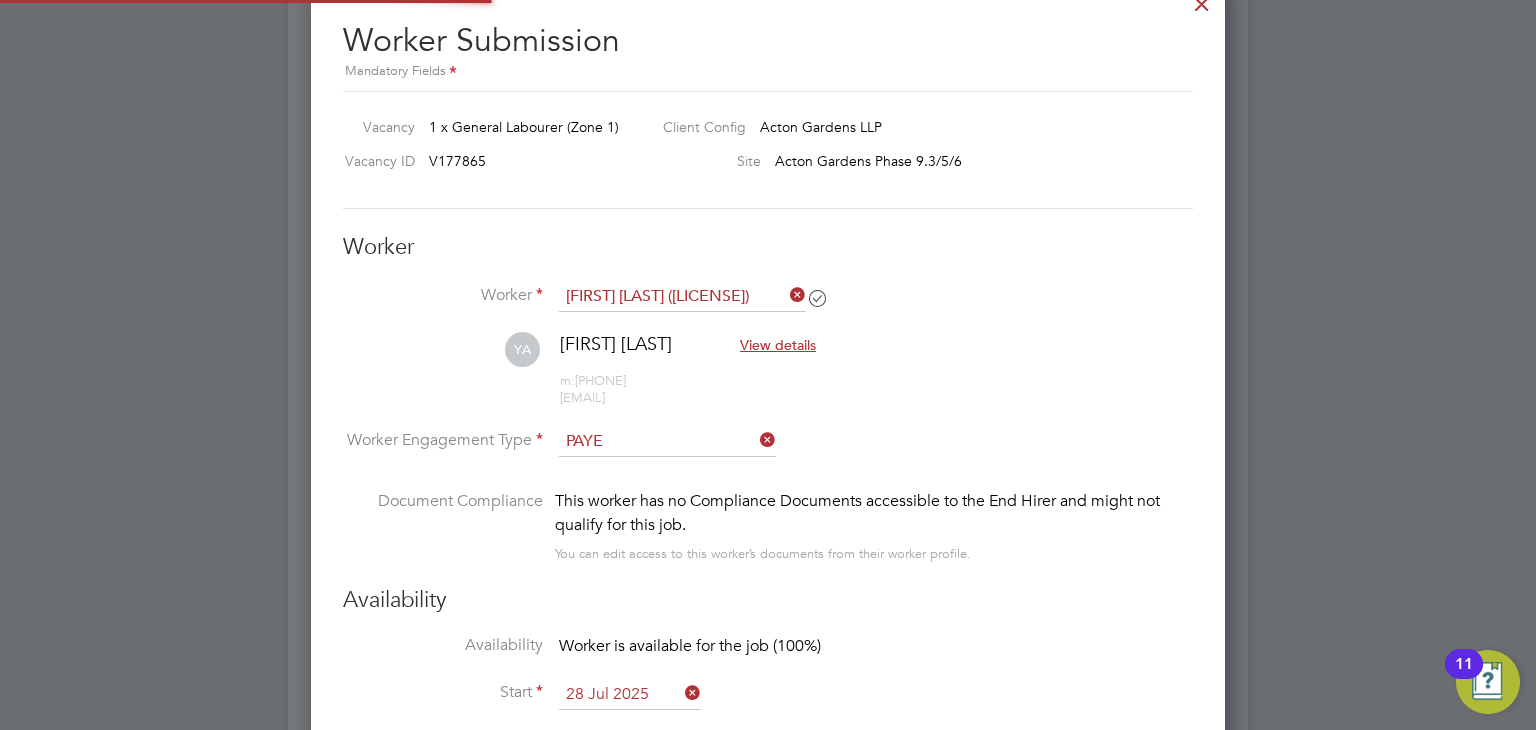 scroll, scrollTop: 9, scrollLeft: 9, axis: both 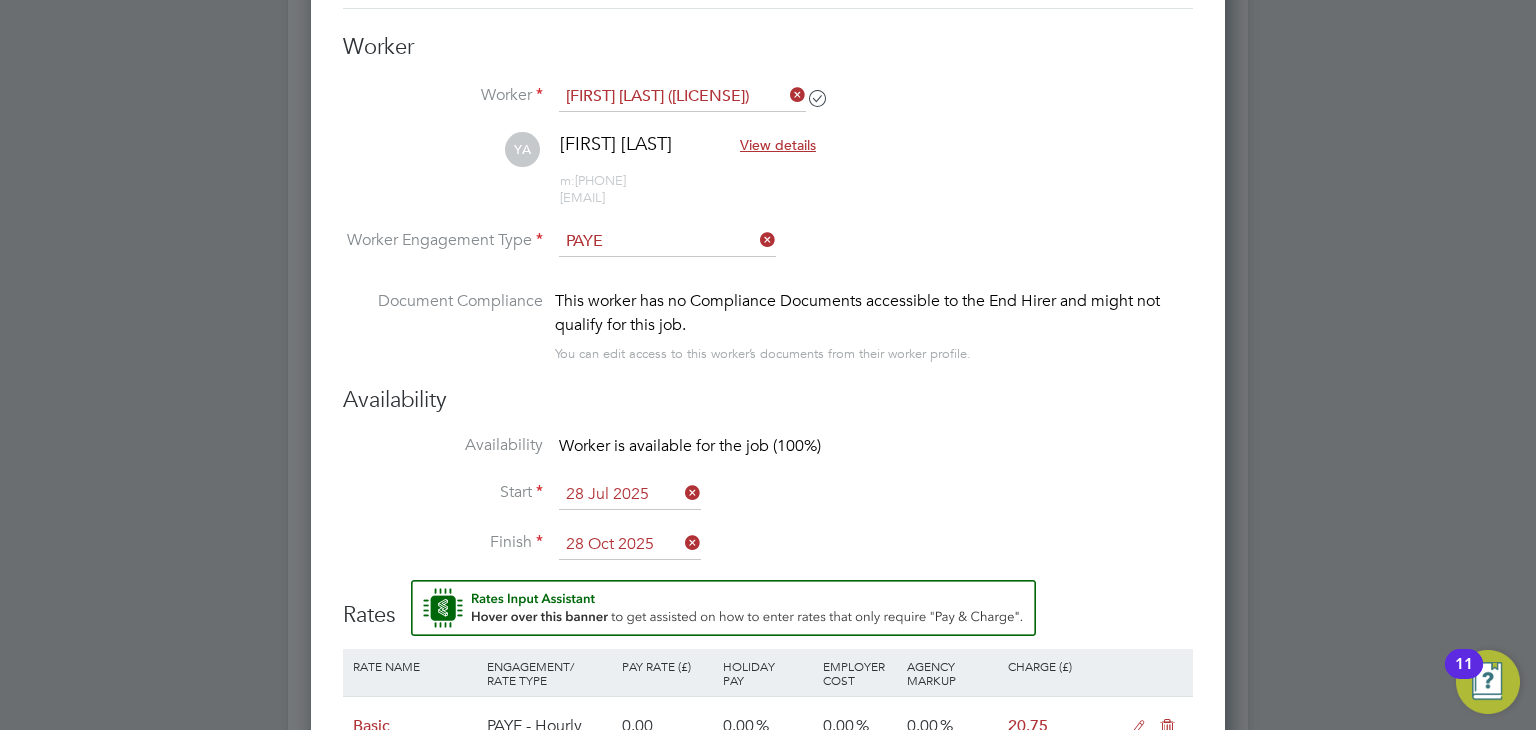 click on "28 Jul 2025" at bounding box center (630, 495) 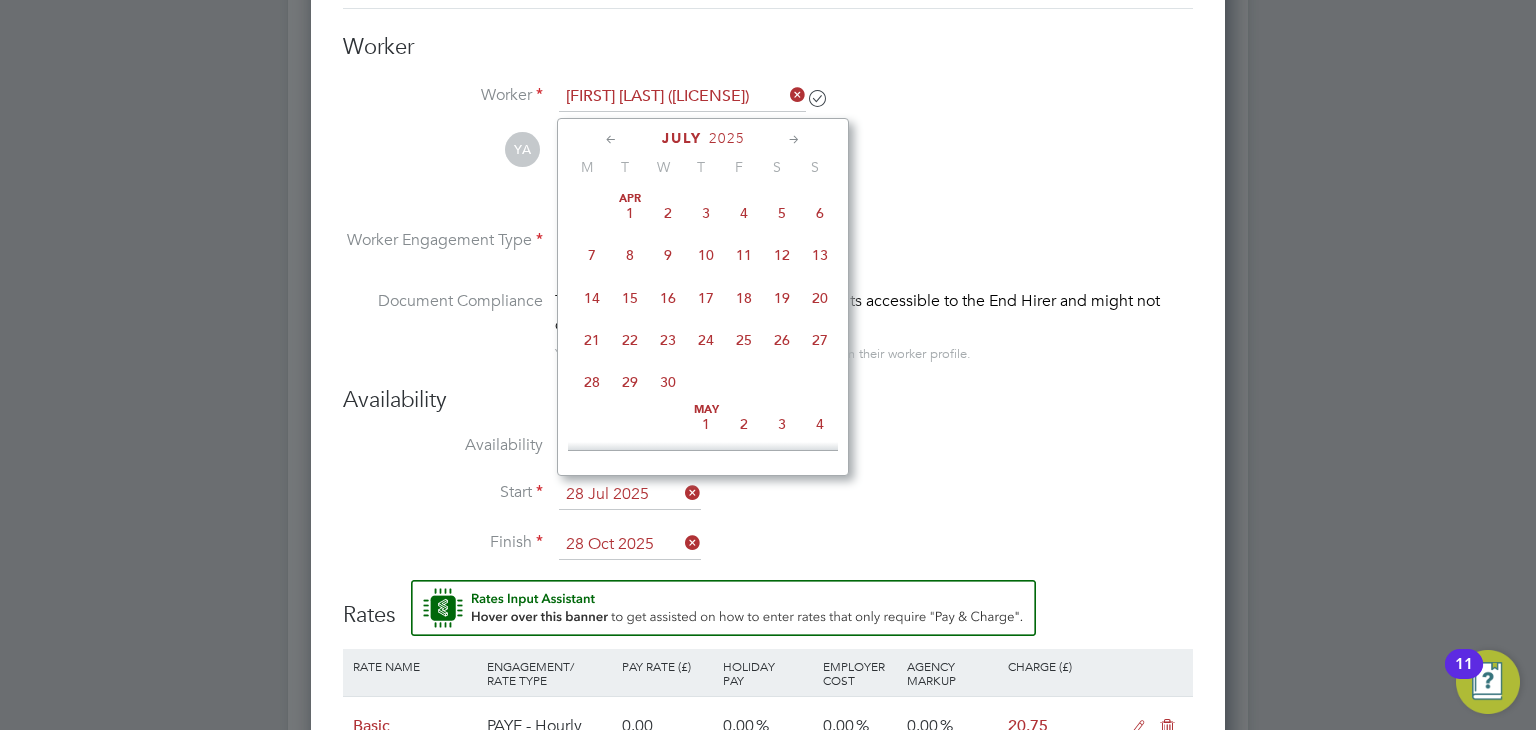 scroll, scrollTop: 783, scrollLeft: 0, axis: vertical 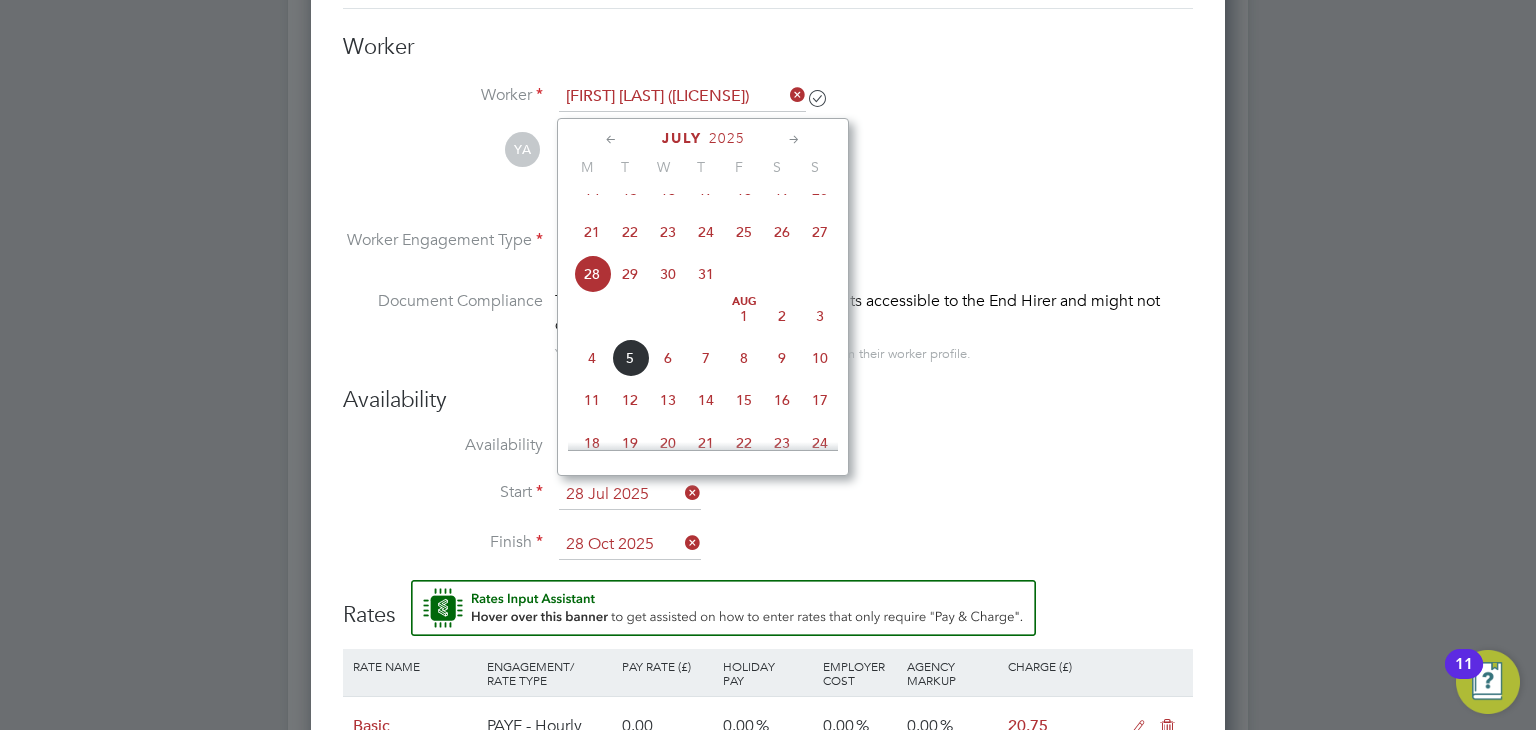 click on "28" 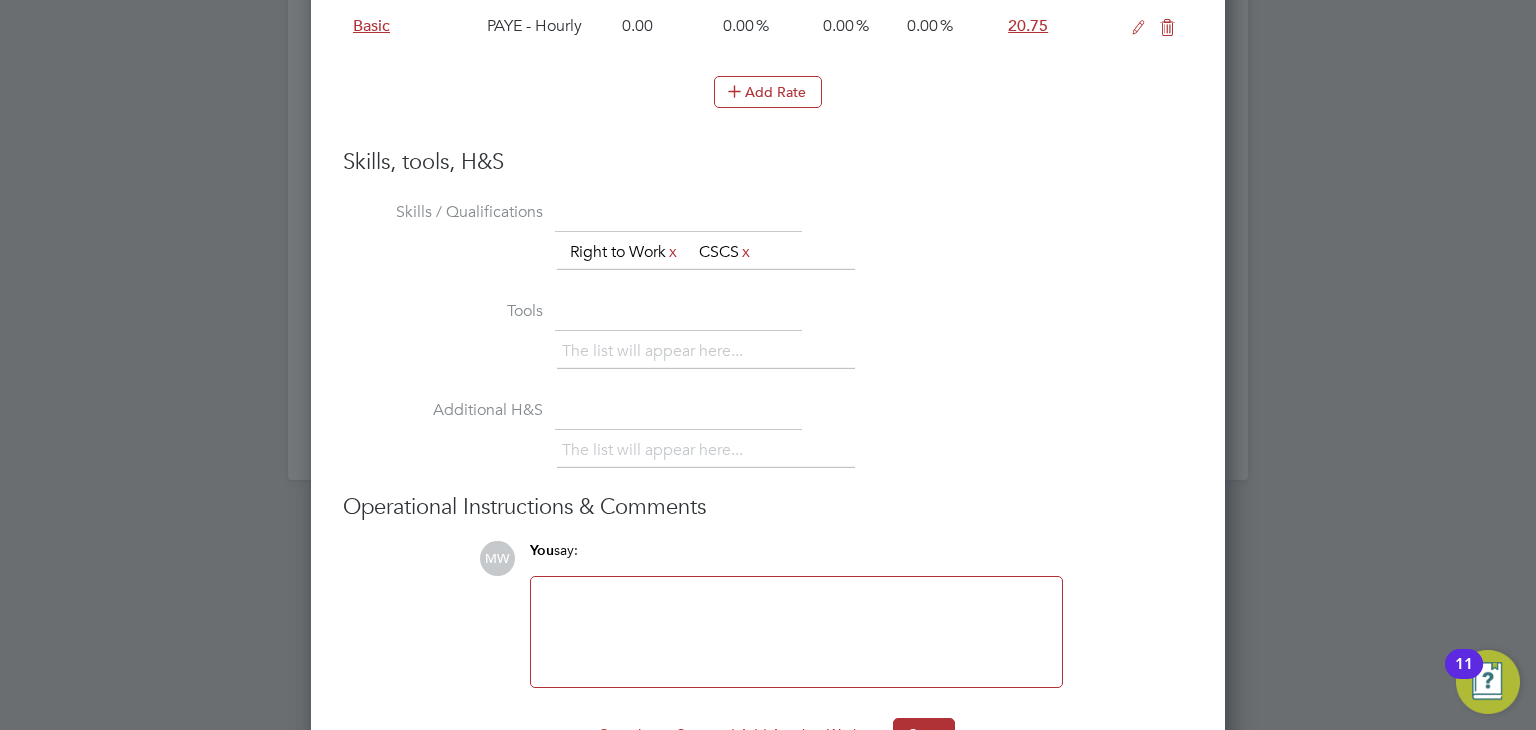 scroll, scrollTop: 2165, scrollLeft: 0, axis: vertical 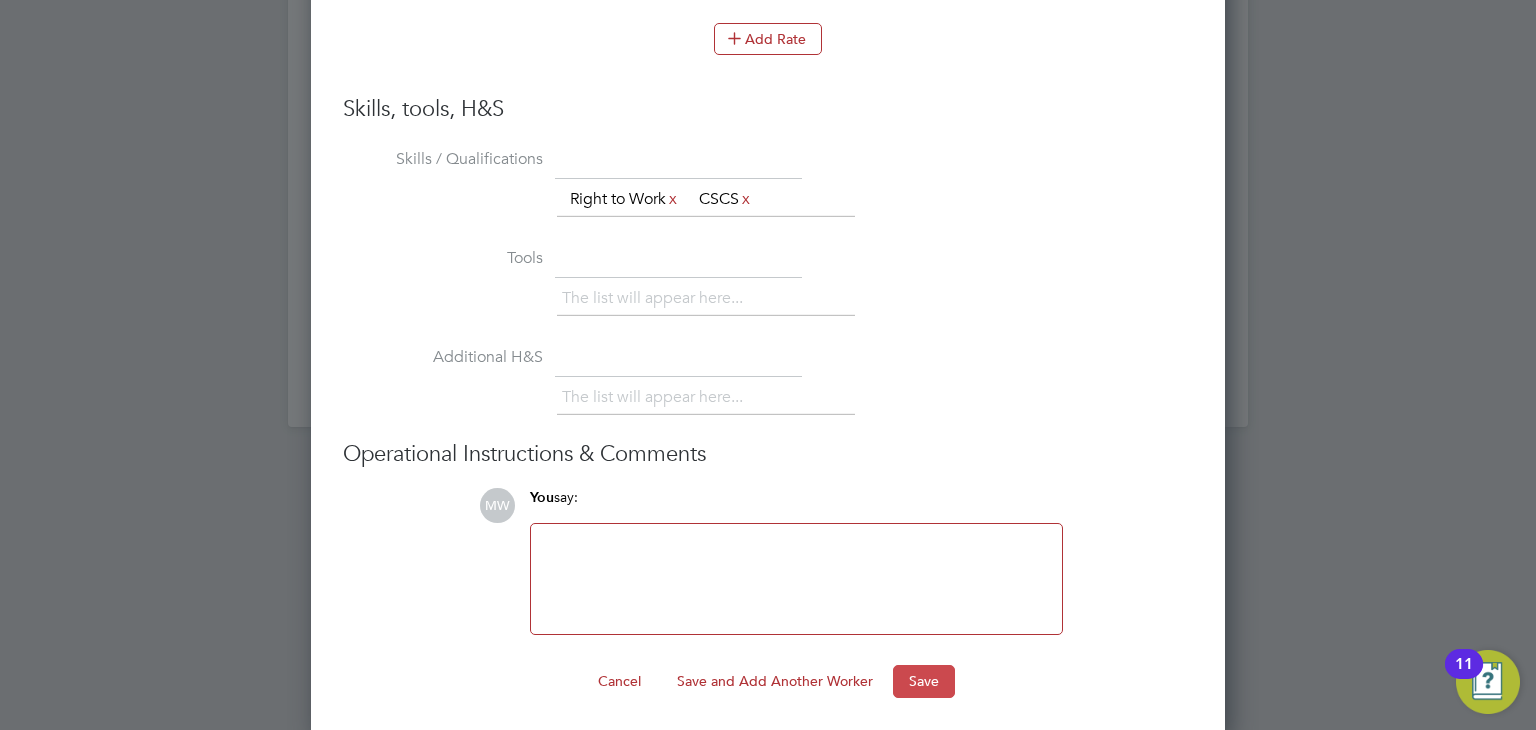 click on "Save" at bounding box center (924, 681) 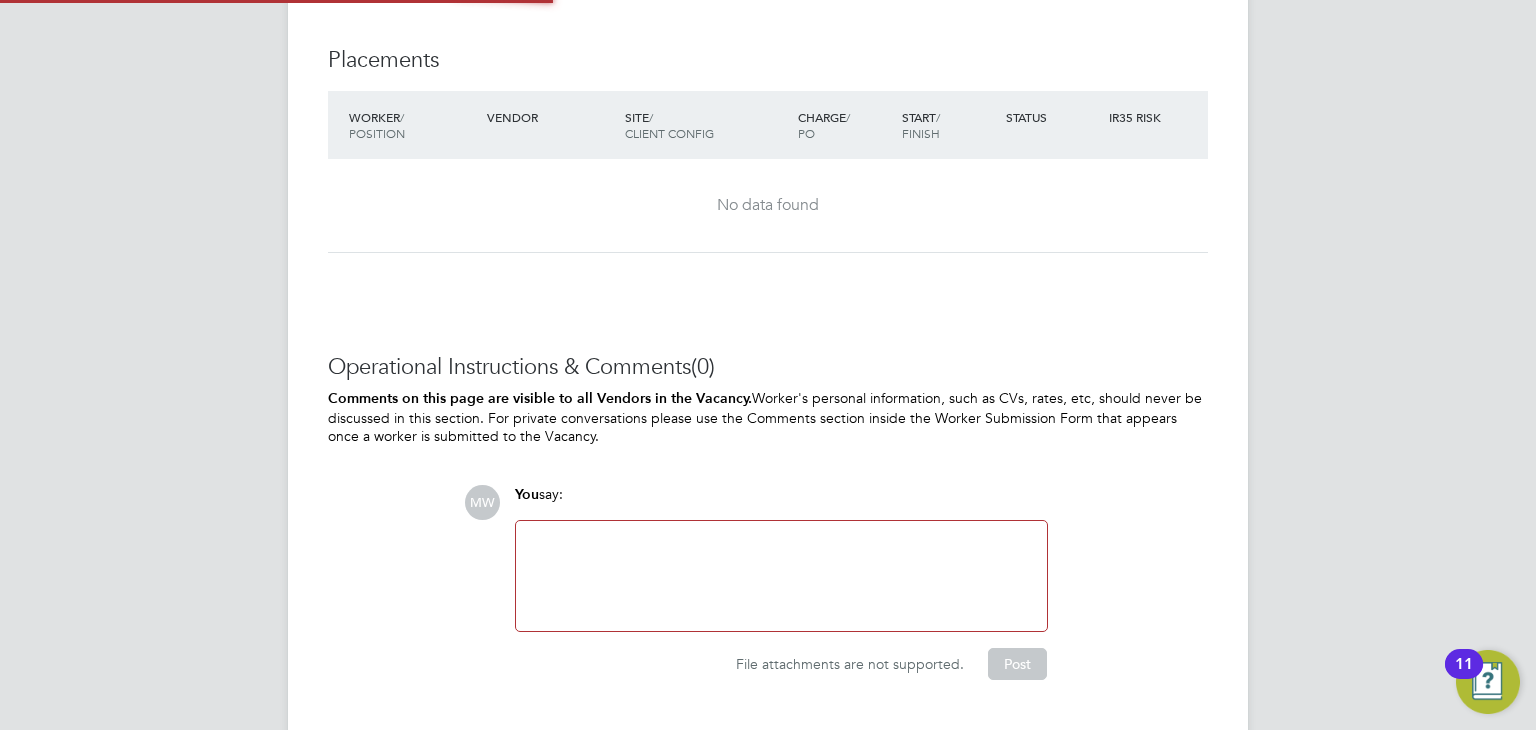 scroll, scrollTop: 1152, scrollLeft: 0, axis: vertical 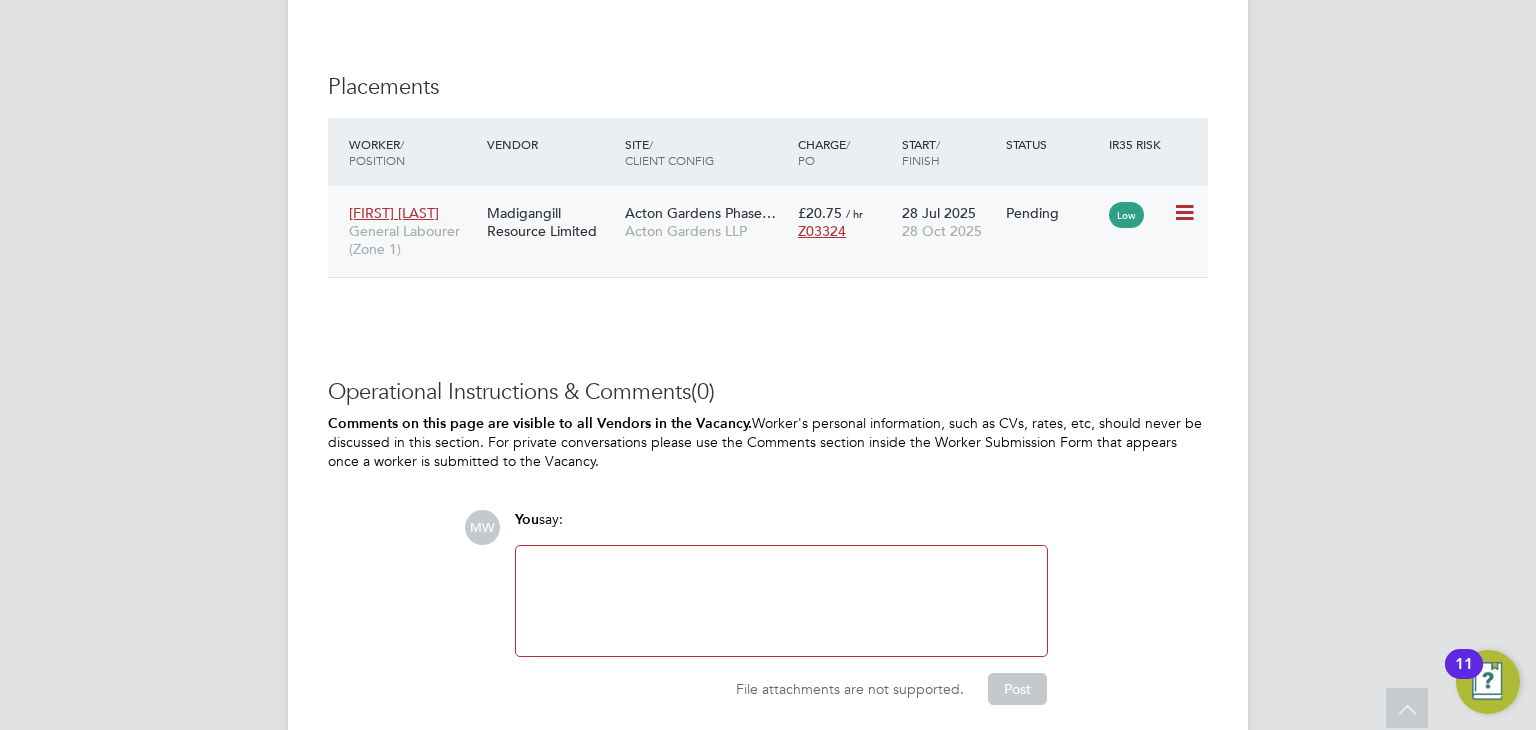 click 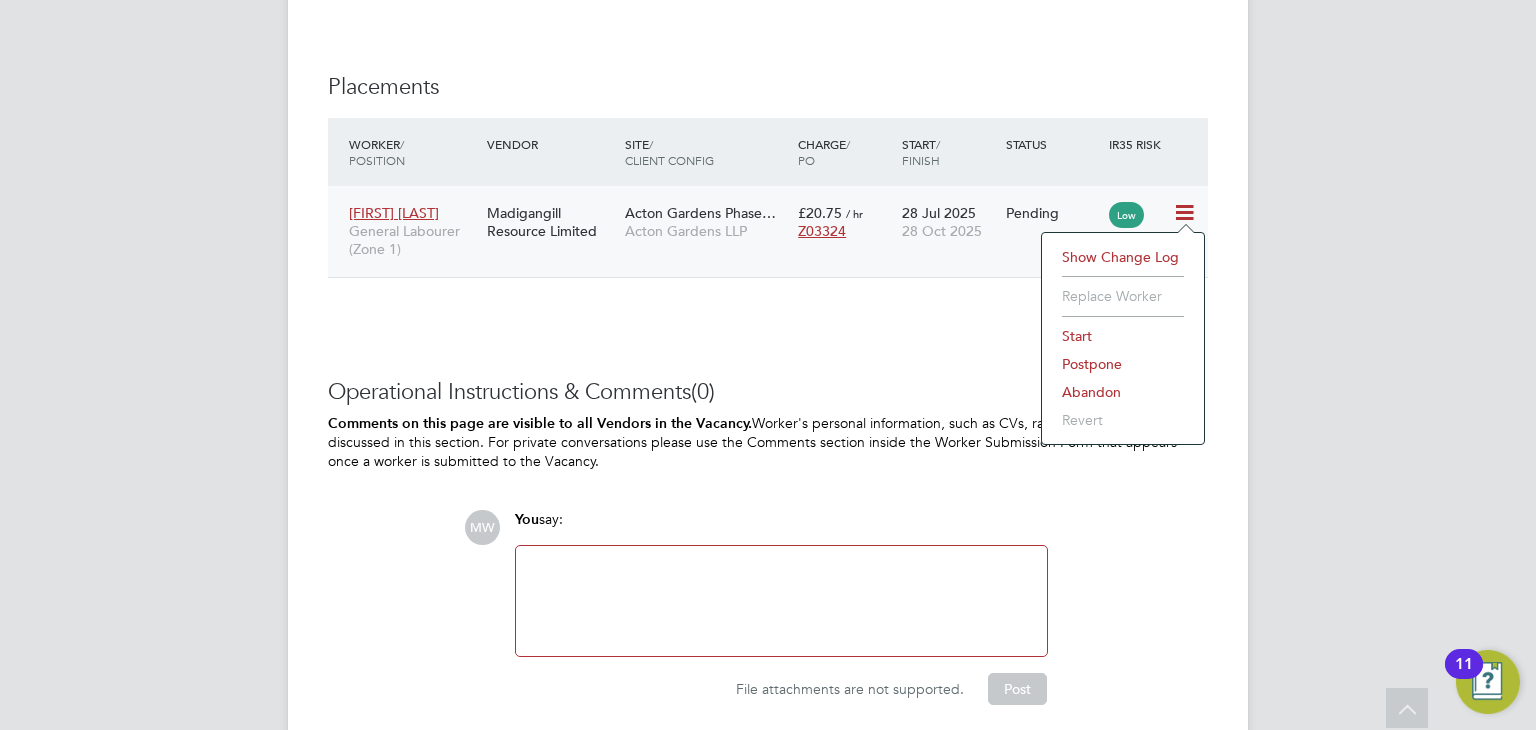 click on "Start" 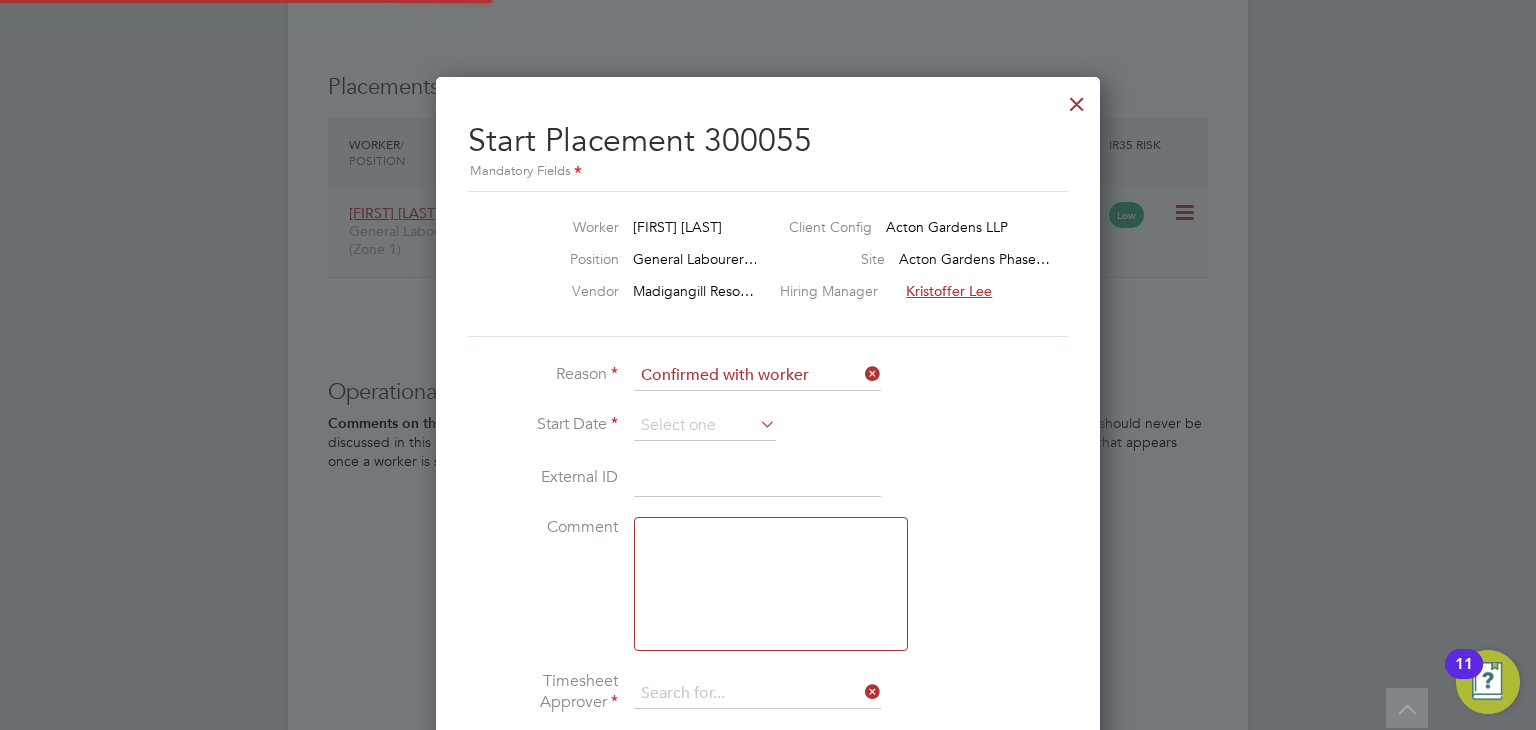 type on "Kristoffer Lee" 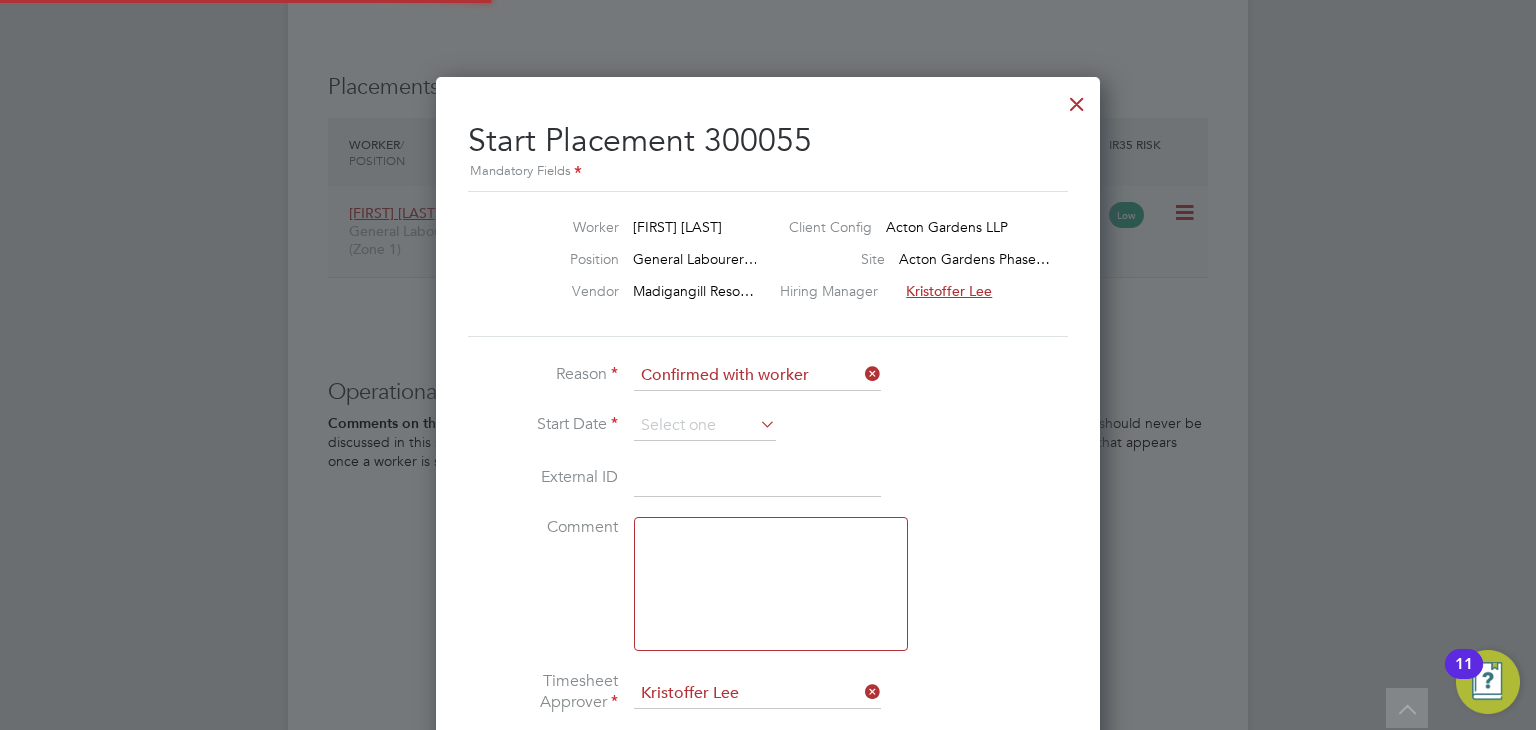 scroll, scrollTop: 10, scrollLeft: 9, axis: both 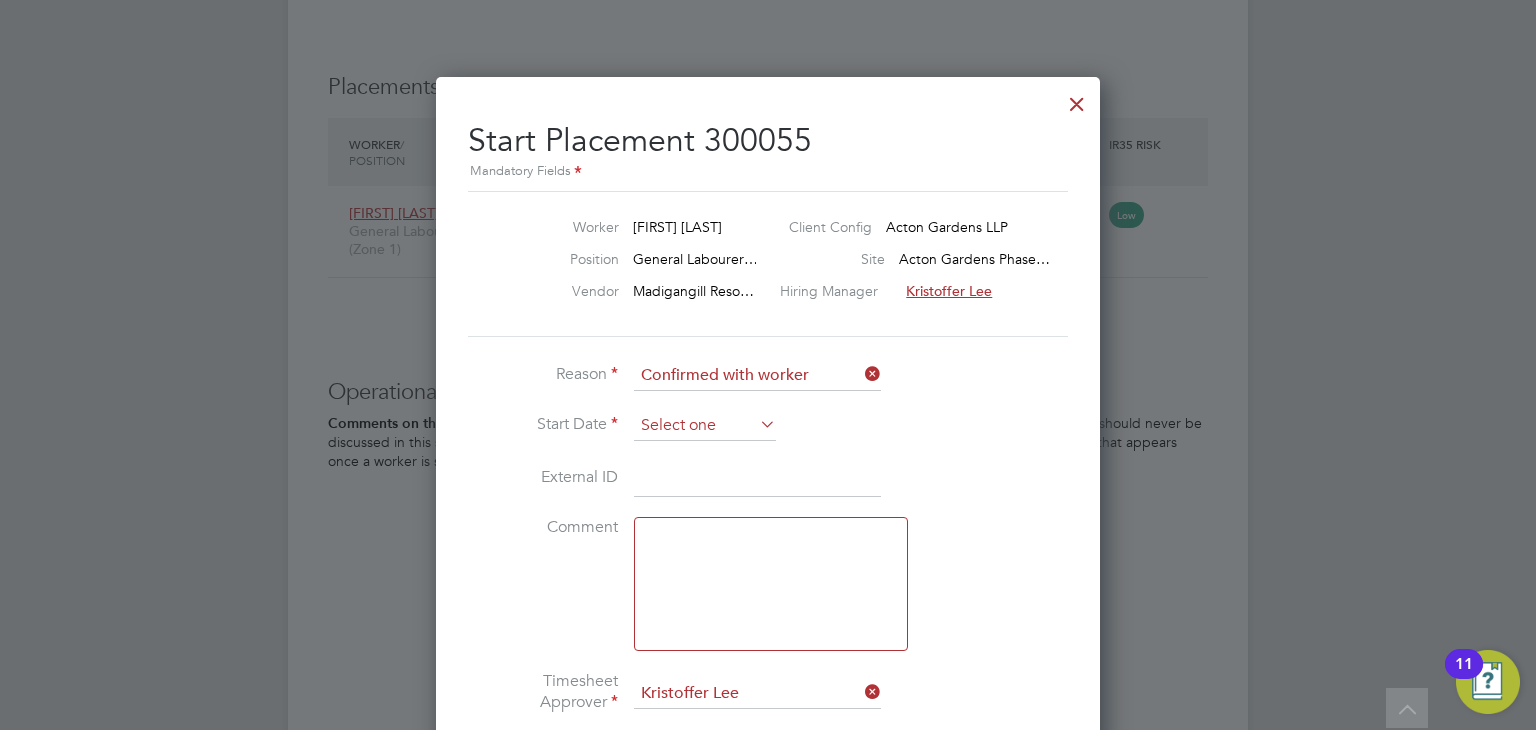 click 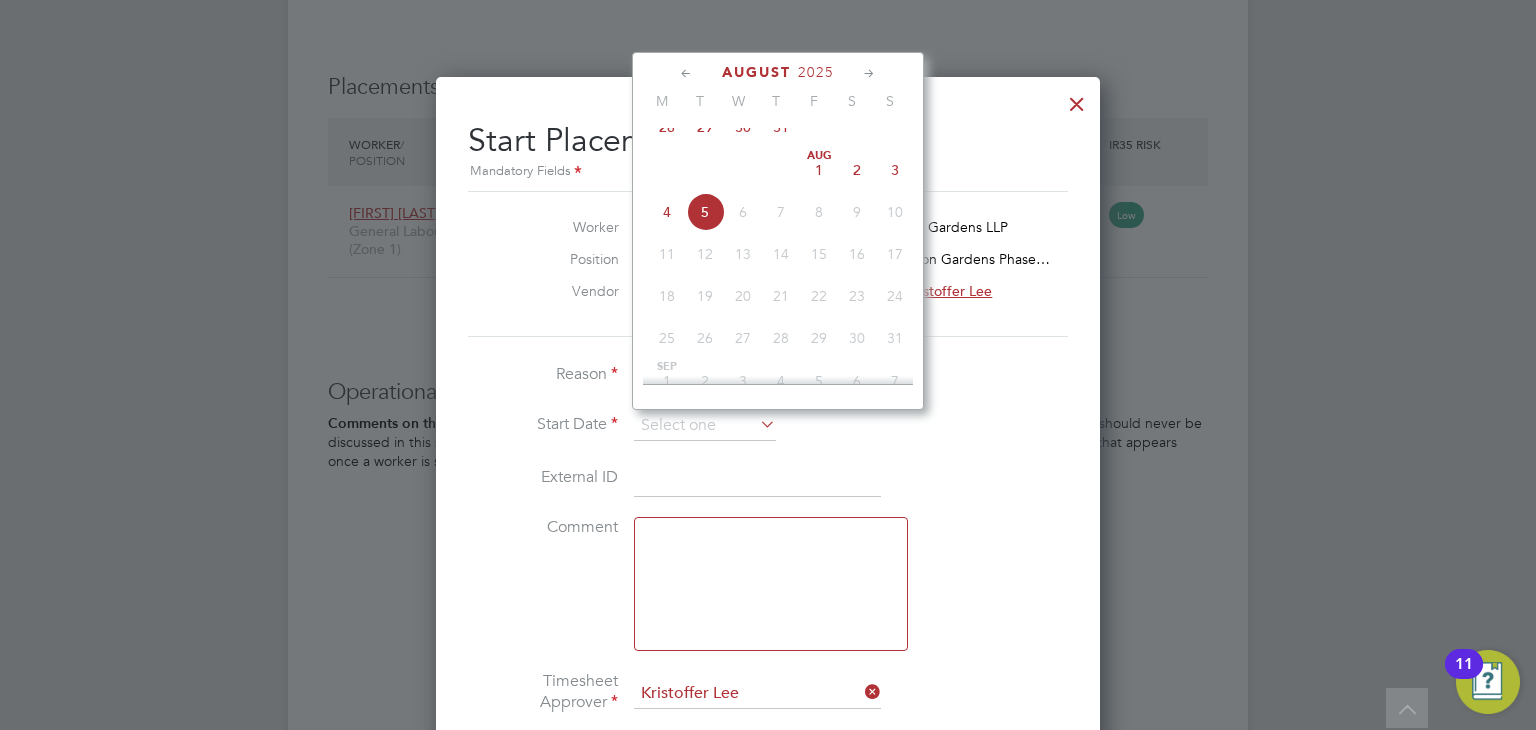 click on "28" 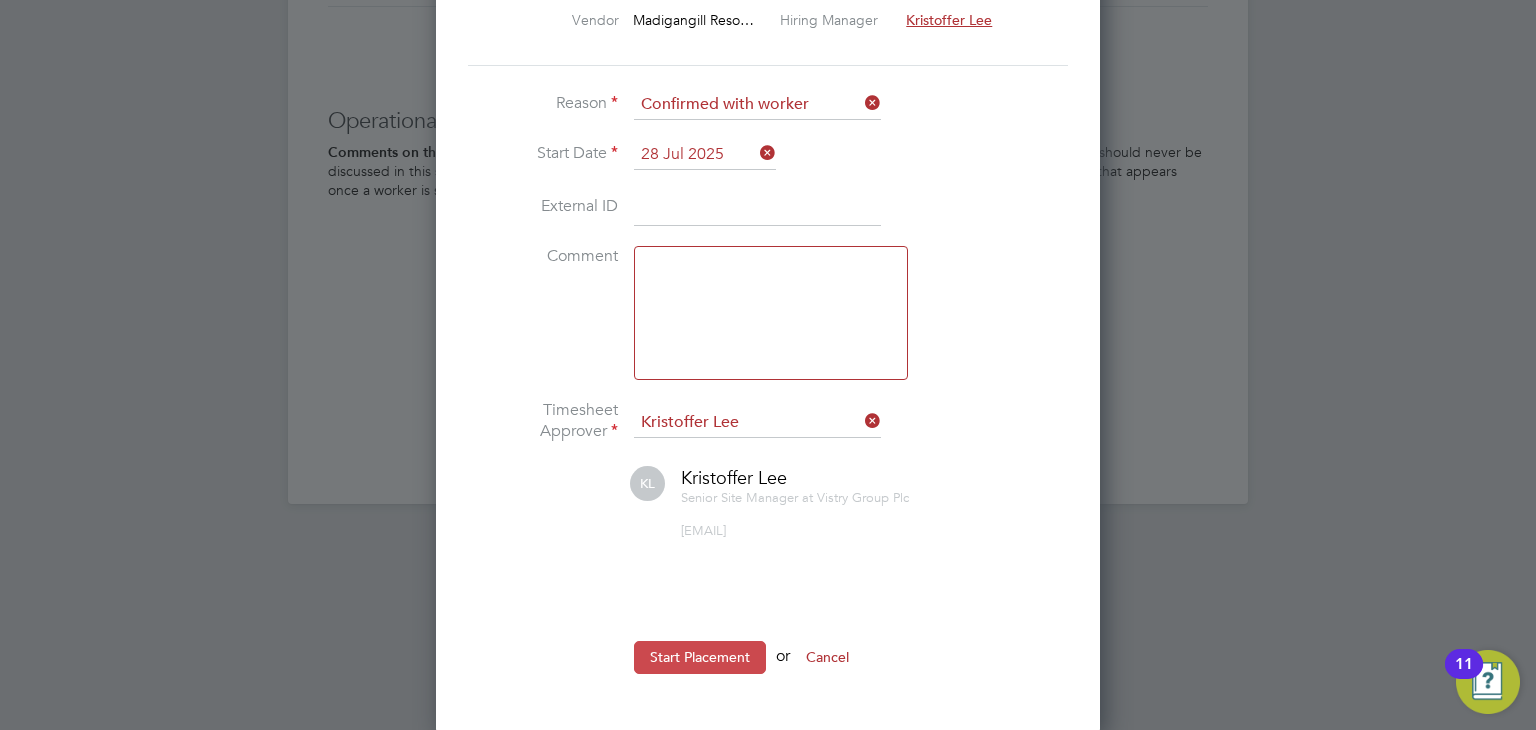 click on "Start Placement" 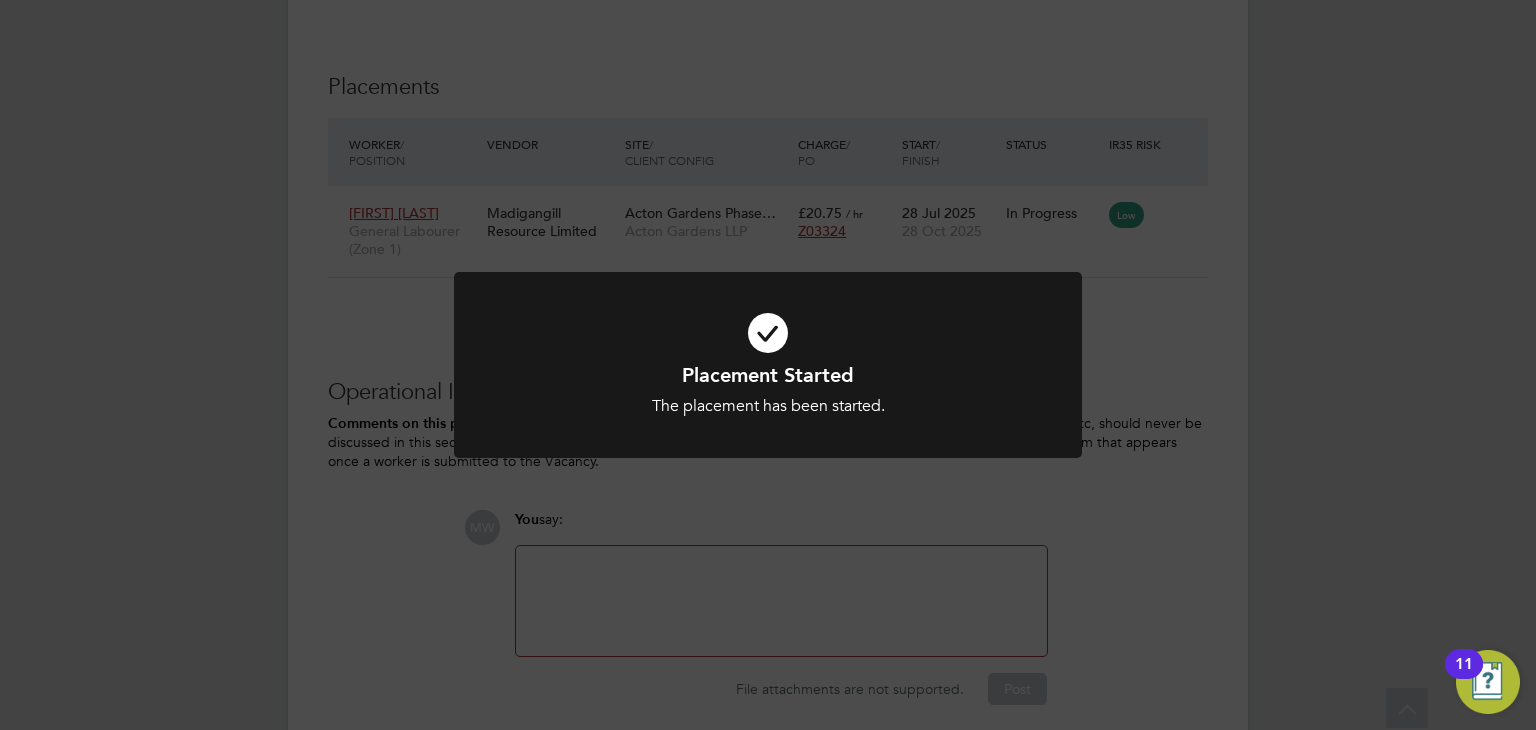 click on "Placement Started The placement has been started. Cancel Okay" 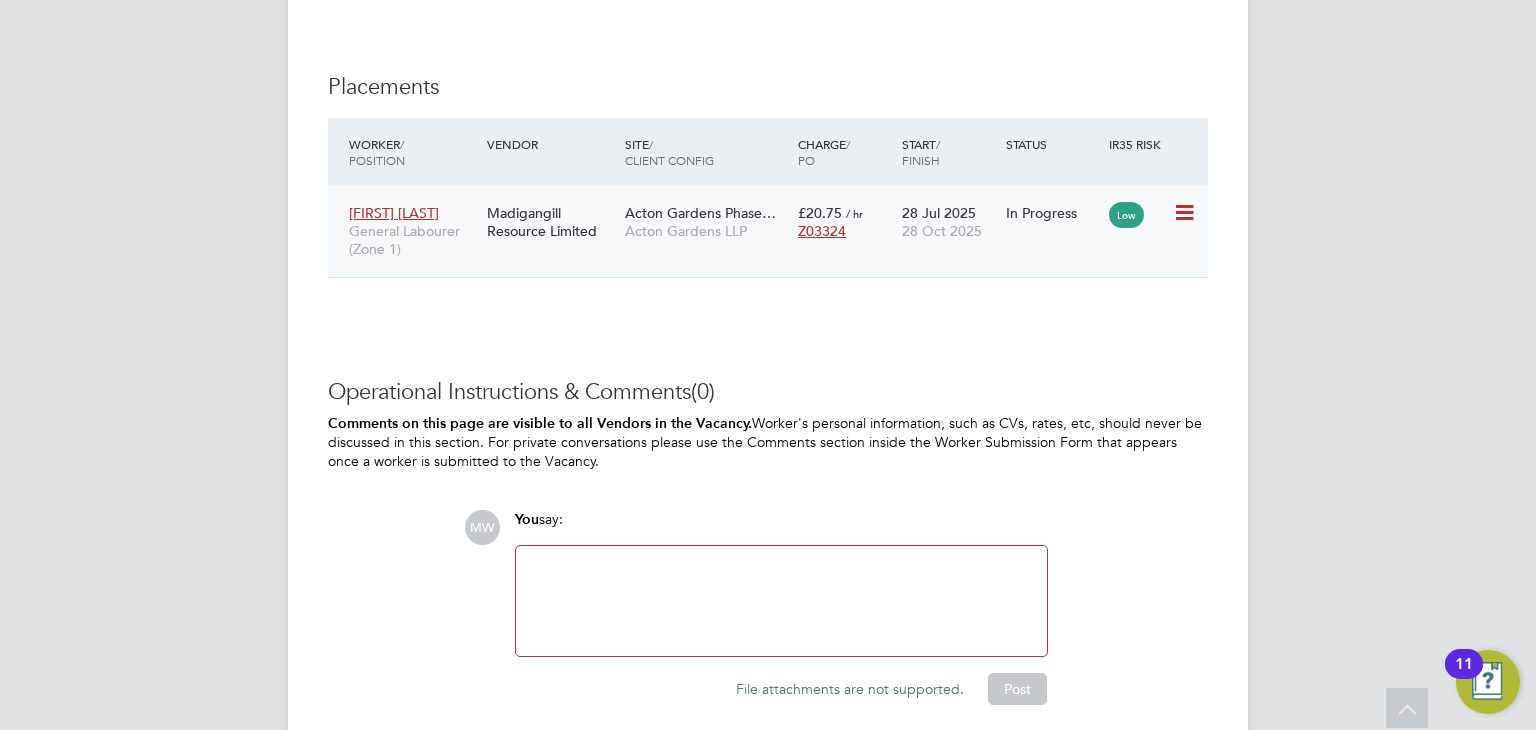 click 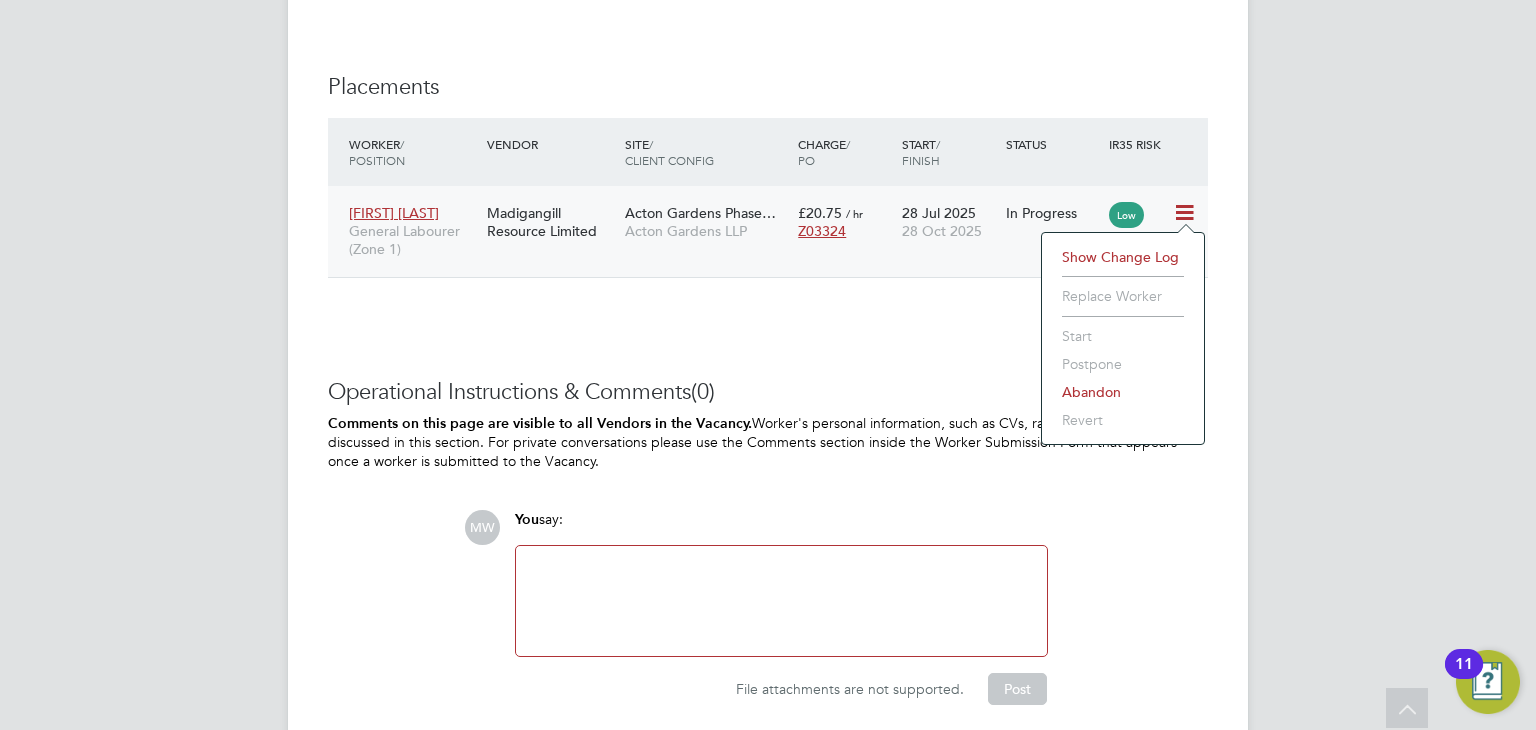 click on "Vacancy Details Follow     1 x General Labourer (Zone 1) - V177865 Confirmed   1 of 1 Duration   93 days Start In     8 days ago Last Updated 16 hours ago Status   Open   End Hirer Vistry Group Plc Client Config Acton Gardens LLP Start [DATE] Finish [DATE] Site Acton Gardens Phase 9.3/5/6 Hiring Manager [FIRST] [LAST] PO Manager  n/a Deployment Manager n/a IR35 Determination IR35 Status Inside IR35 Status Determination Statement   Role_SDS_Report_Gene... .pdf Details PO No PO Number Valid From Valid To Expiry   Z03324   08 May 2023   - No Expiry Reason   Vacant role Description -	General labouring duties
-	Supporting the trades on site
-	Moving materials and working with the Storeman / Materials Controller
-	Keeping work areas clear and safe Skills / Qualifications Right to Work, CSCS Tools n/a Additional H&S n/a Working Days   Mon,  Tue,  Wed,  Thu,  Fri,  Sat,  Sun Working Hours 08:00 - 18:00  10.00hrs Submission Acceptance   Auto Timesheet Approver   [FIRST] [LAST]   Rates Rate Name Rate Type" 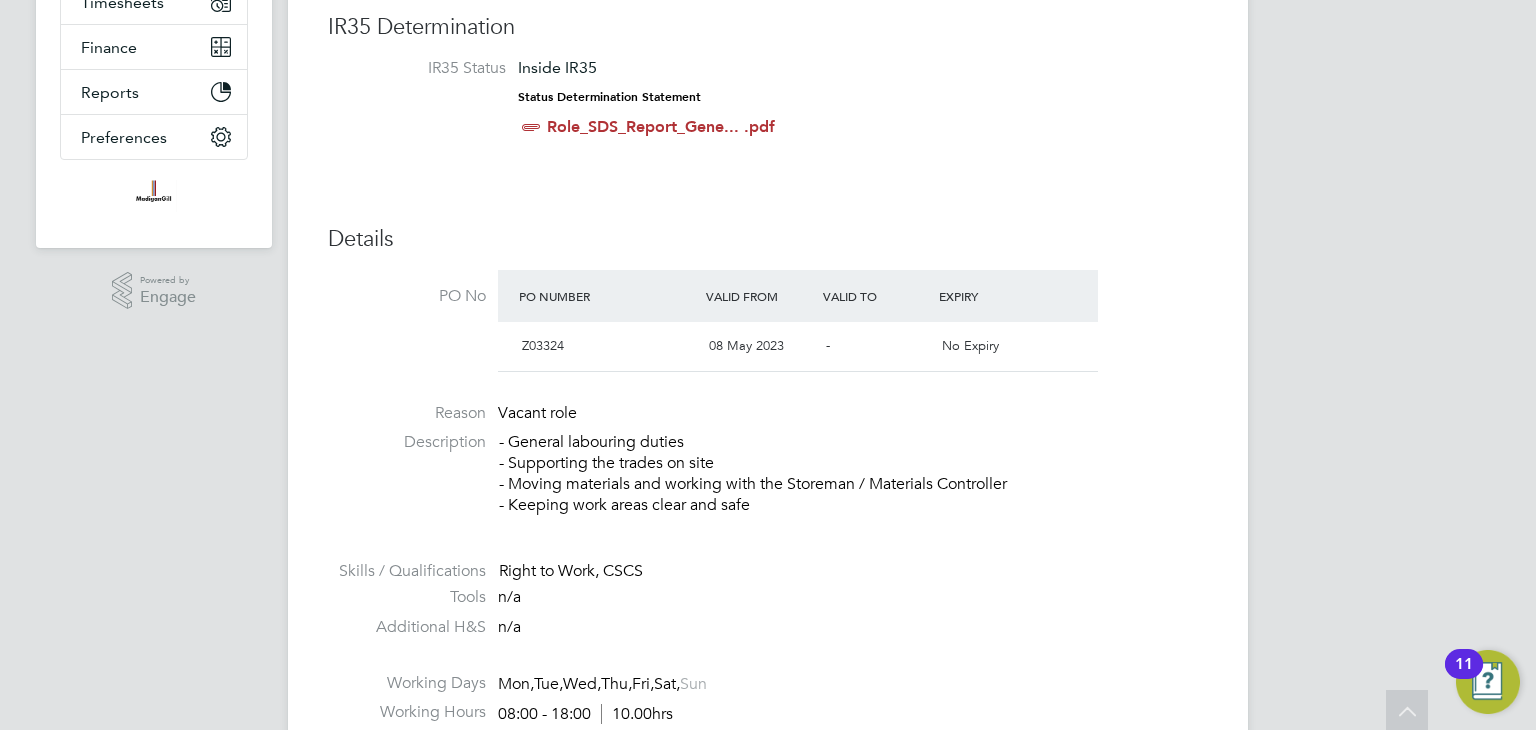scroll, scrollTop: 0, scrollLeft: 0, axis: both 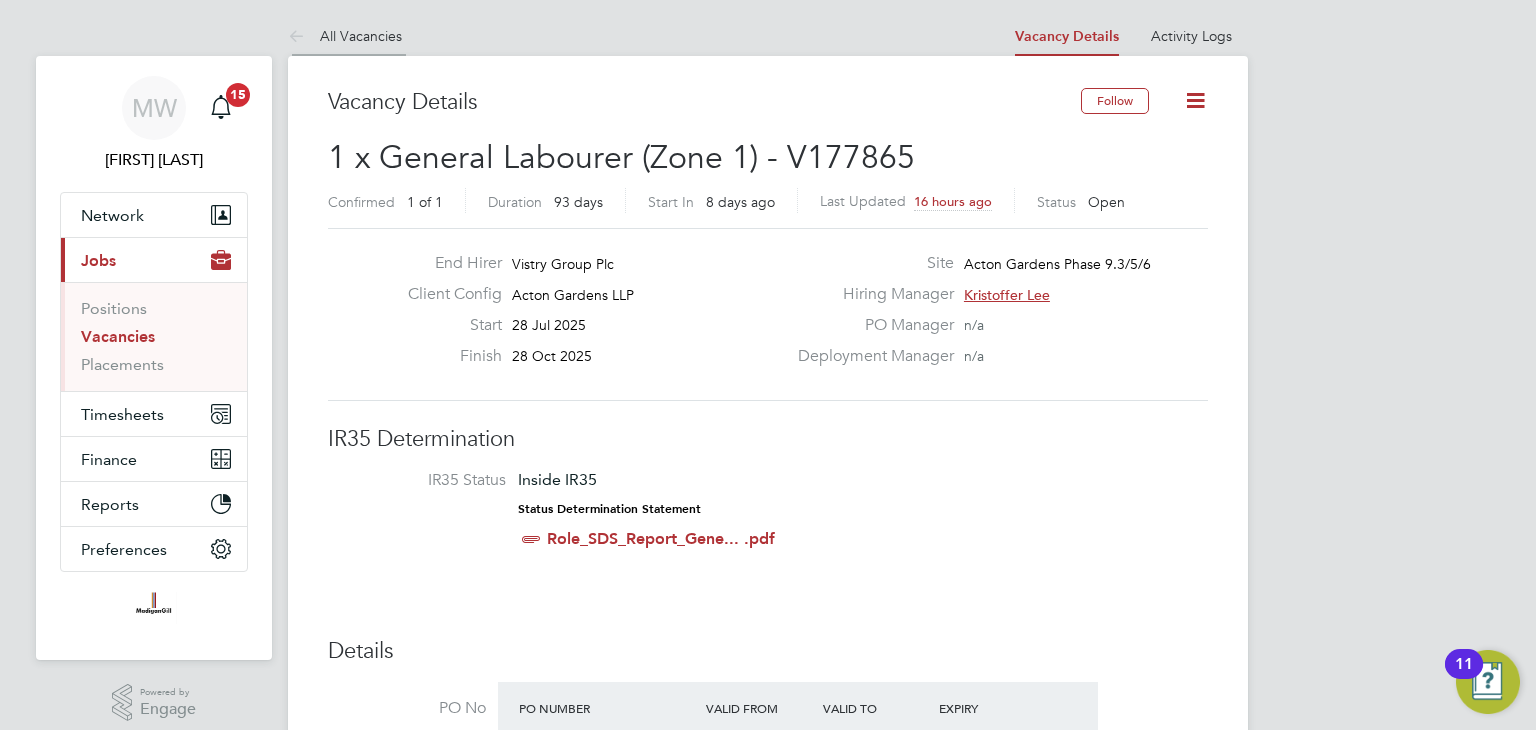 click at bounding box center [300, 37] 